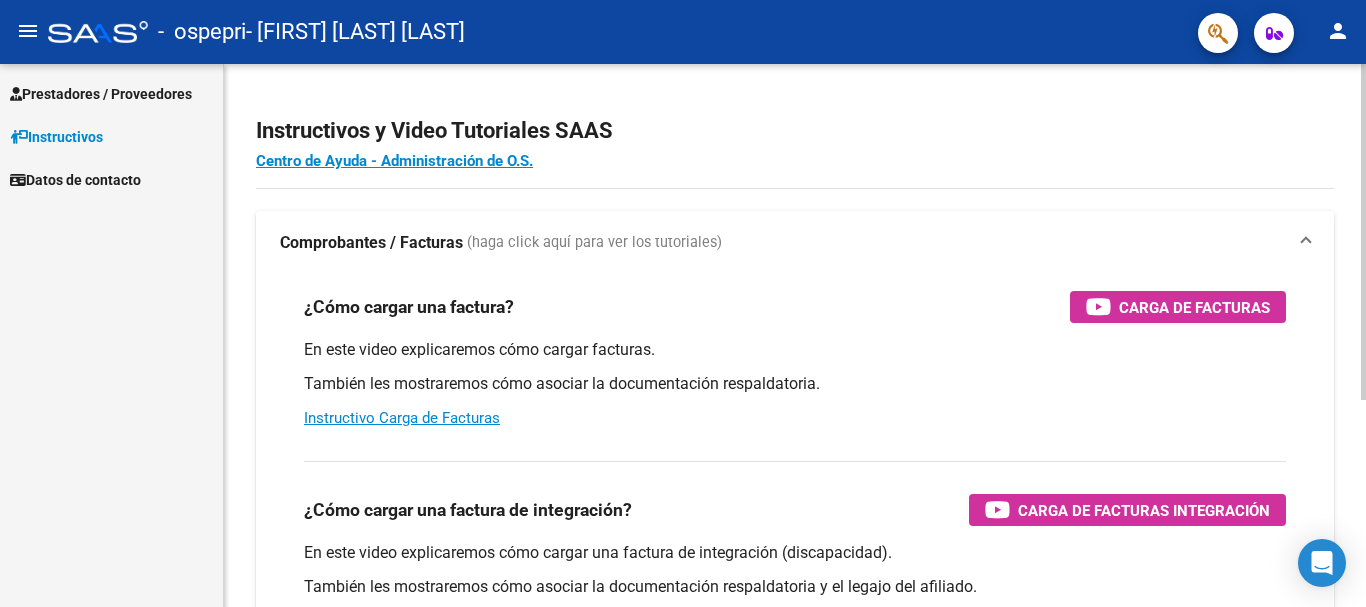 scroll, scrollTop: 0, scrollLeft: 0, axis: both 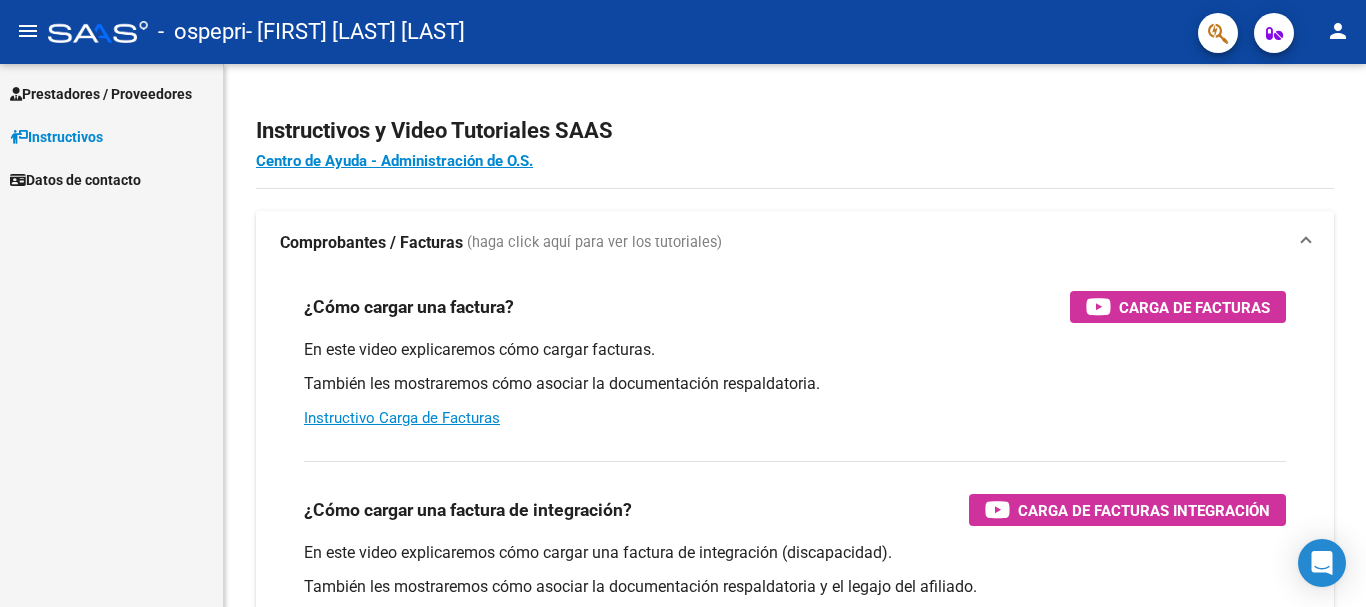 click on "Prestadores / Proveedores" at bounding box center (101, 94) 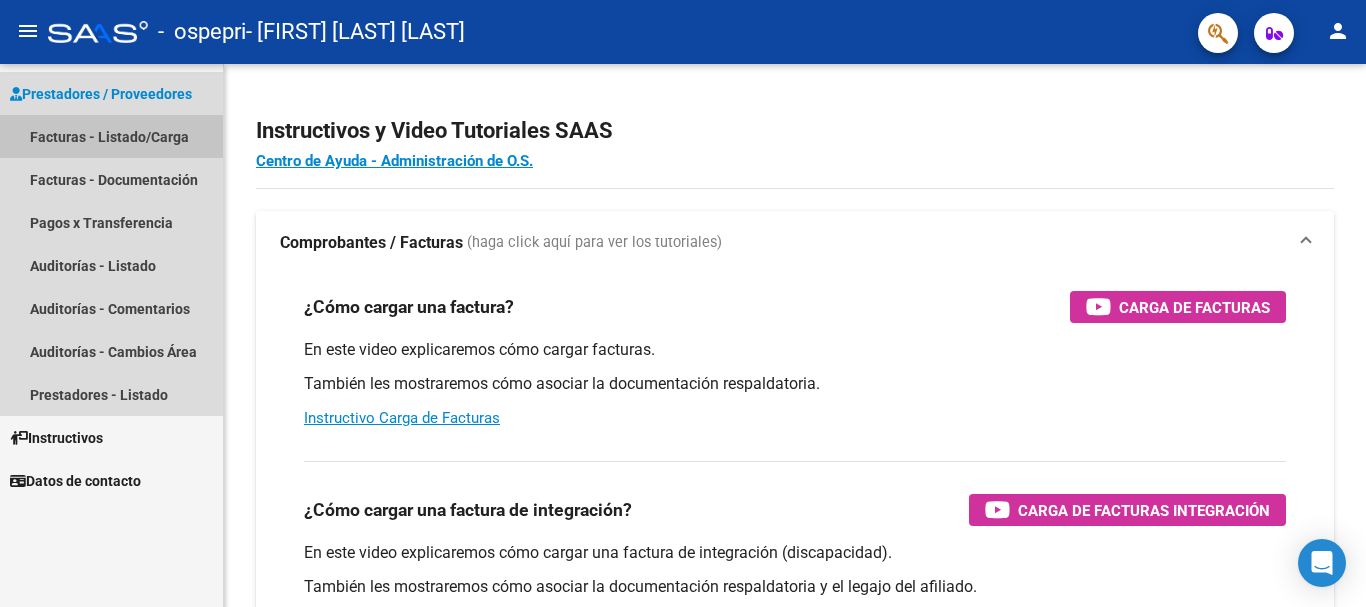 click on "Facturas - Listado/Carga" at bounding box center (111, 136) 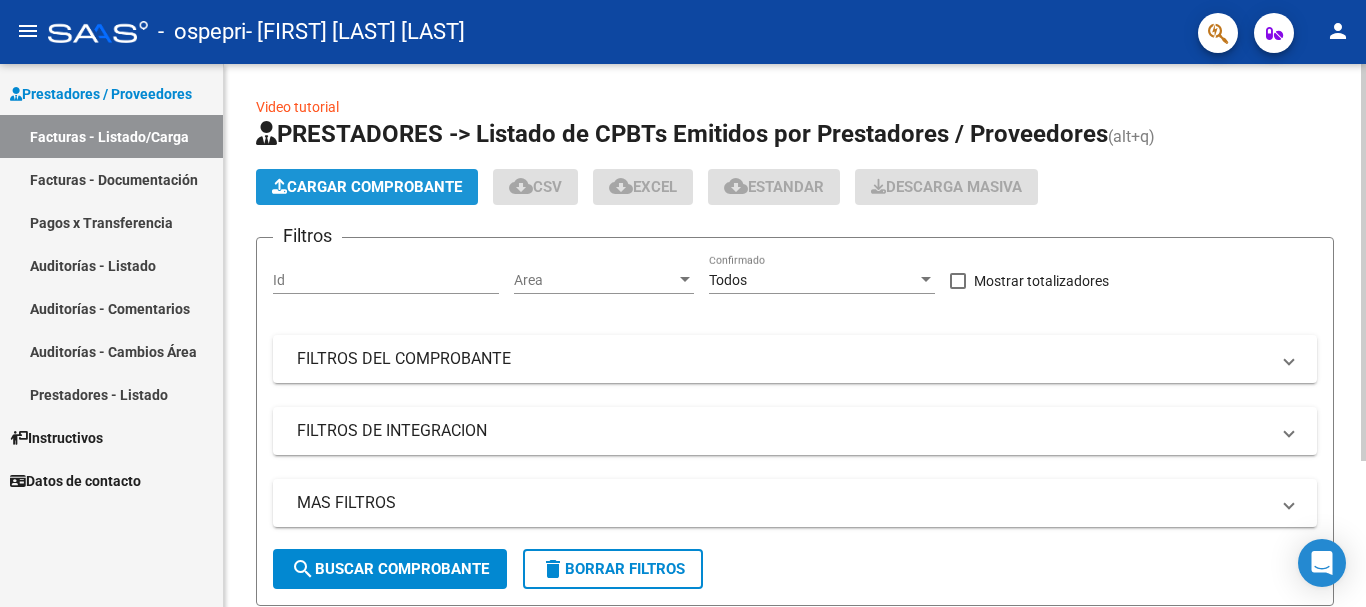 click on "Cargar Comprobante" 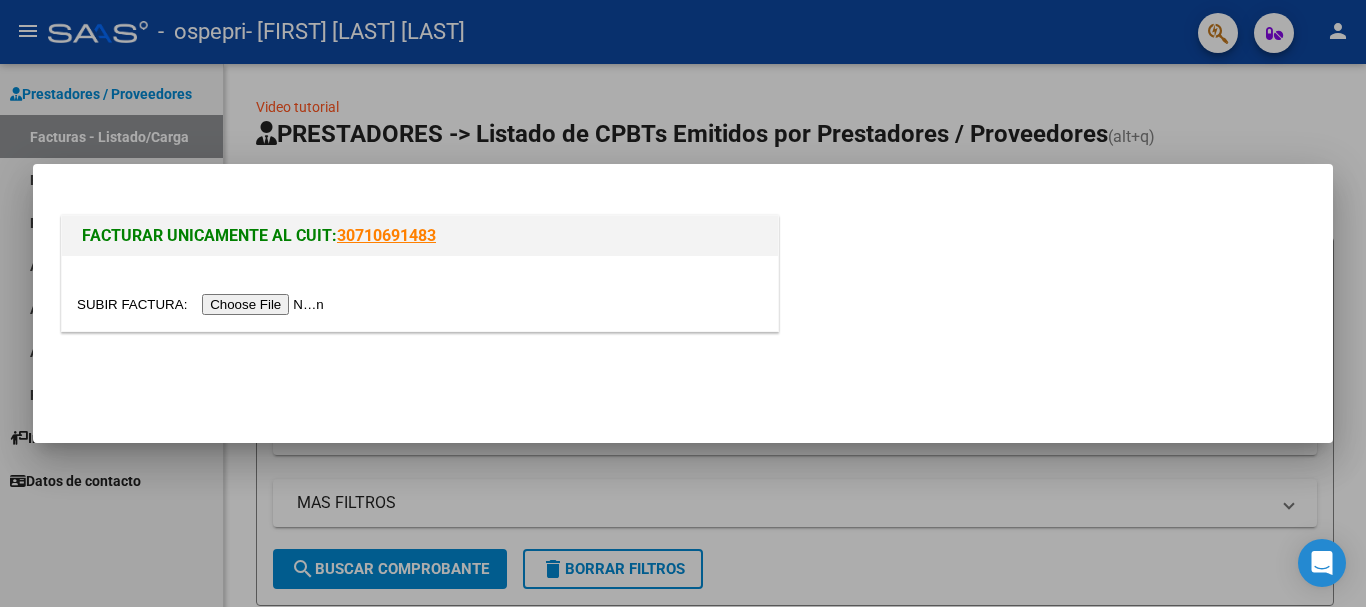 click at bounding box center (203, 304) 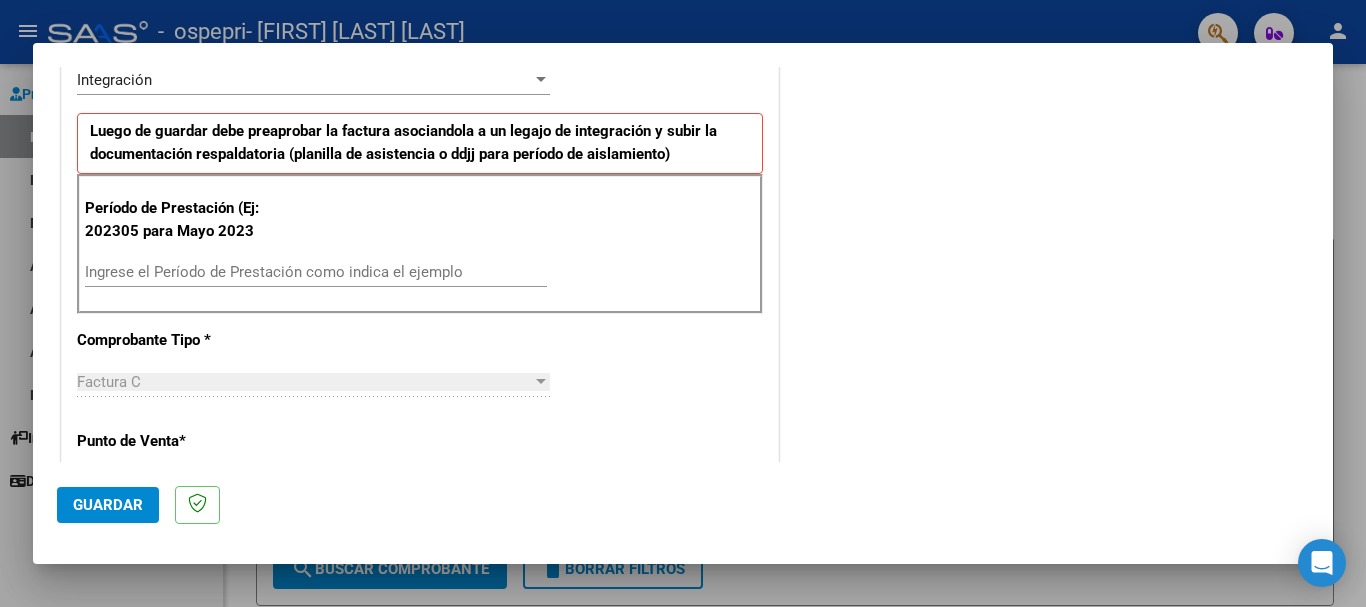 scroll, scrollTop: 513, scrollLeft: 0, axis: vertical 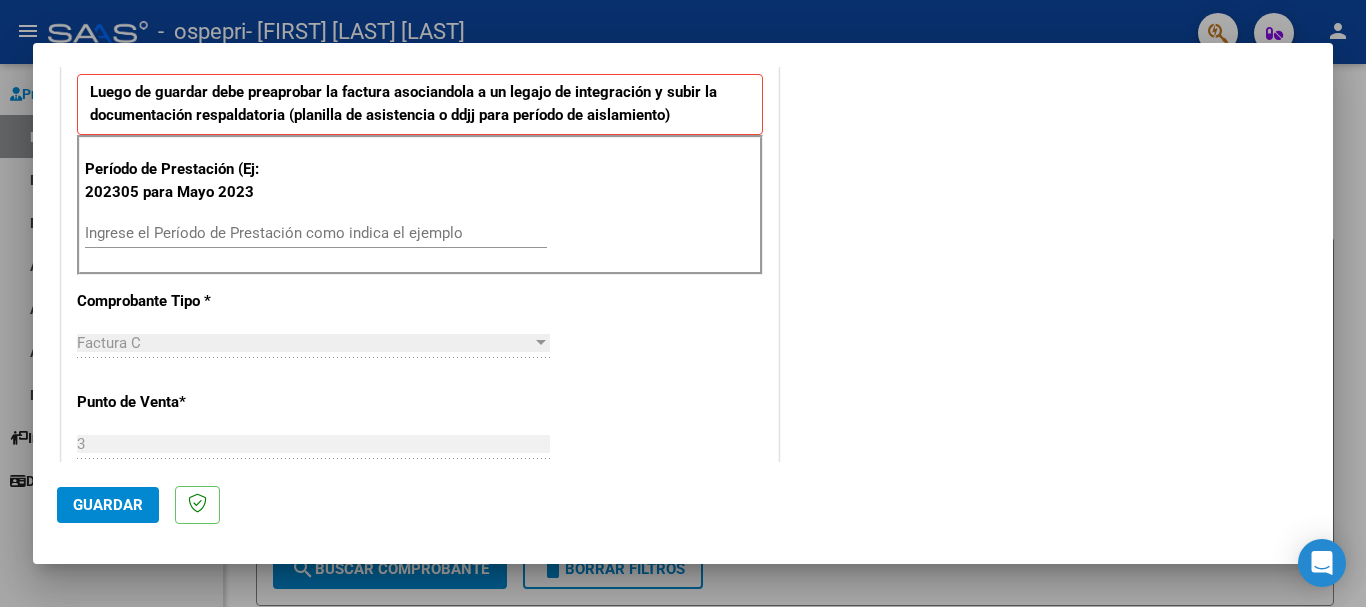 click on "Ingrese el Período de Prestación como indica el ejemplo" at bounding box center (316, 233) 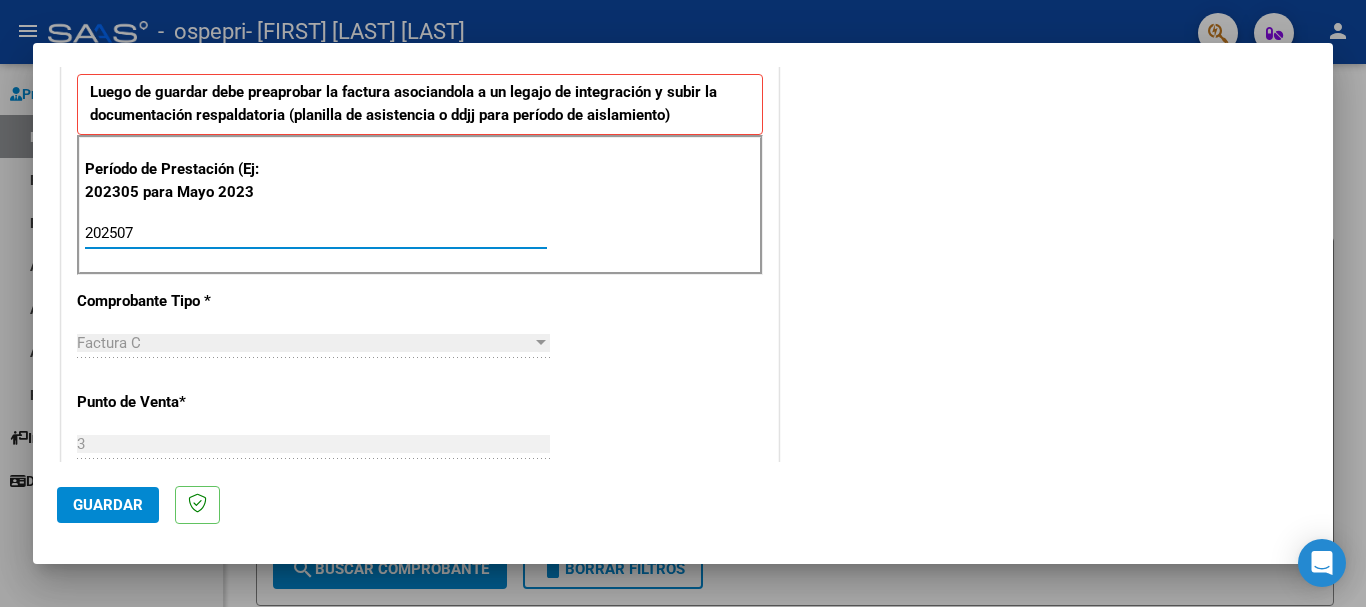 type on "202507" 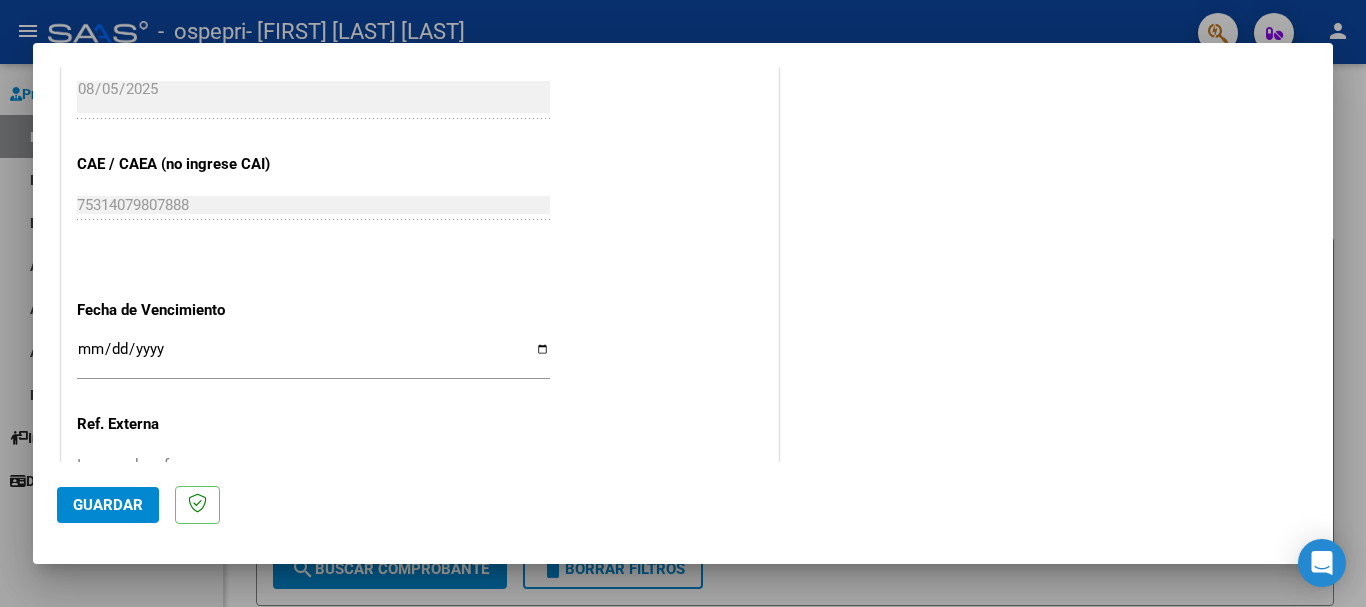 scroll, scrollTop: 1241, scrollLeft: 0, axis: vertical 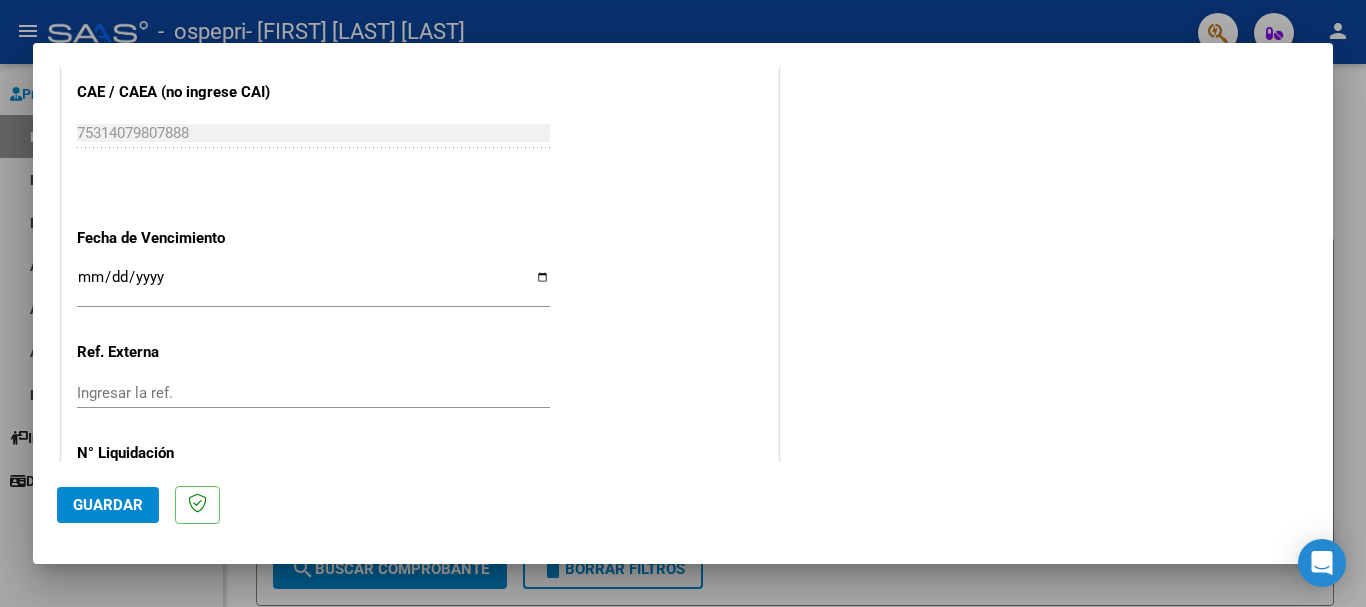 click on "Ingresar la fecha" at bounding box center [313, 285] 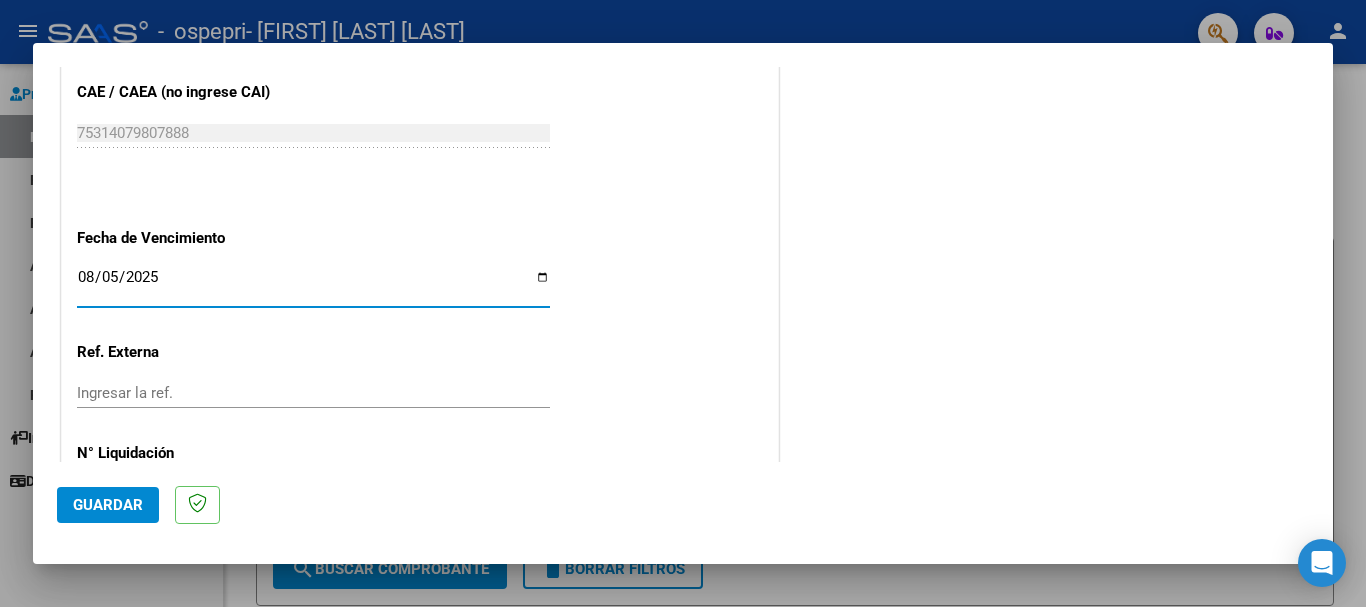 type on "2025-08-05" 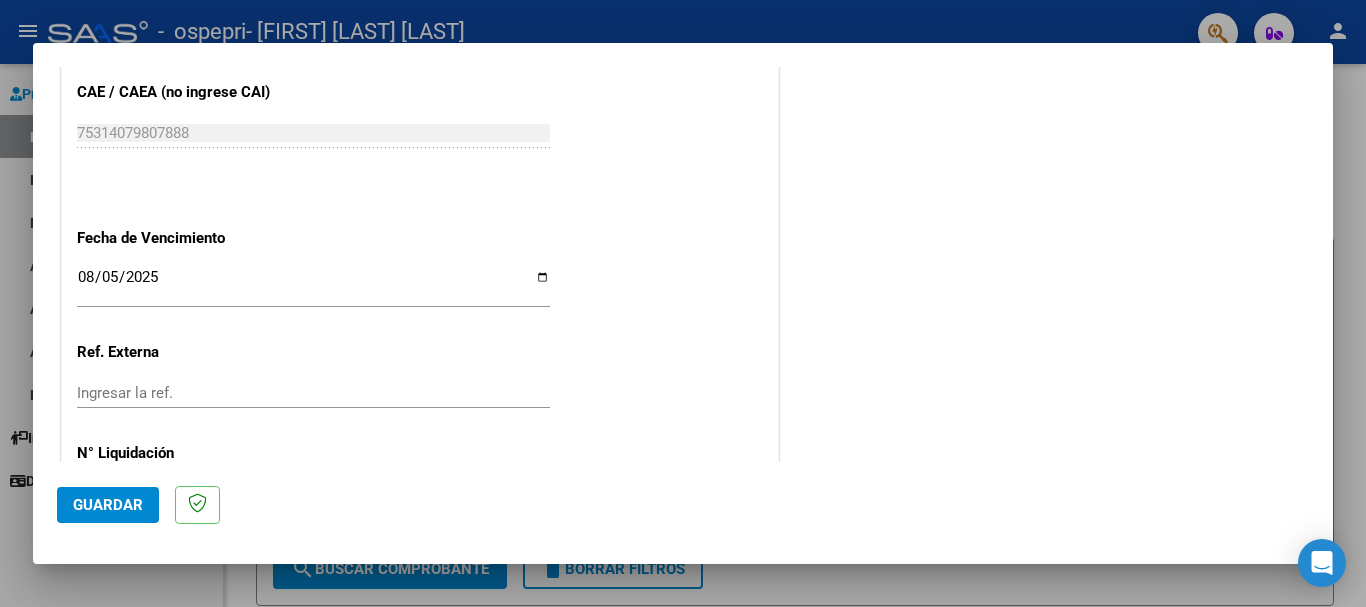 scroll, scrollTop: 1327, scrollLeft: 0, axis: vertical 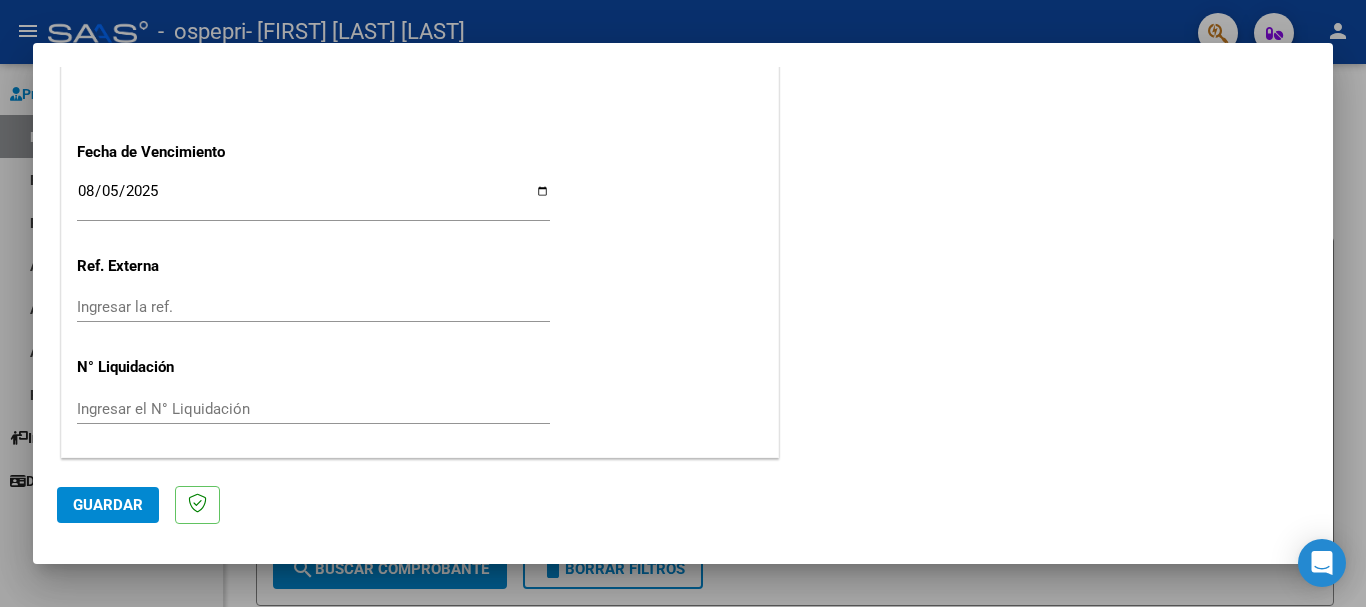 click on "Ingresar el N° Liquidación" at bounding box center (313, 409) 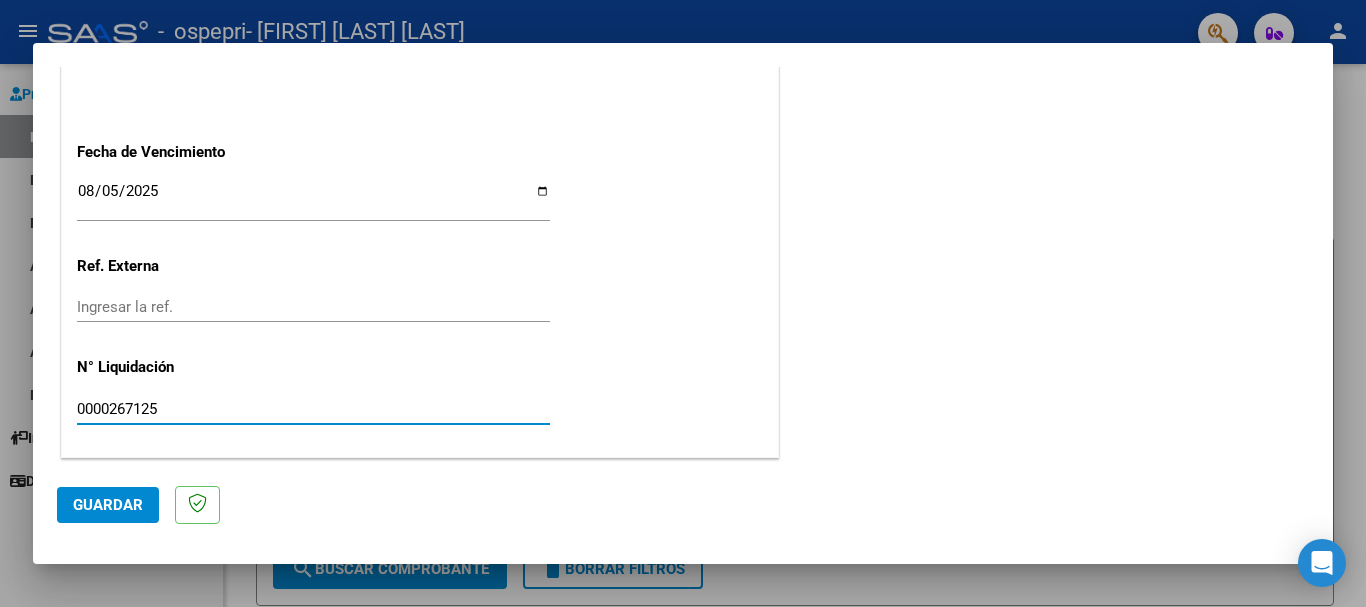 type on "0000267125" 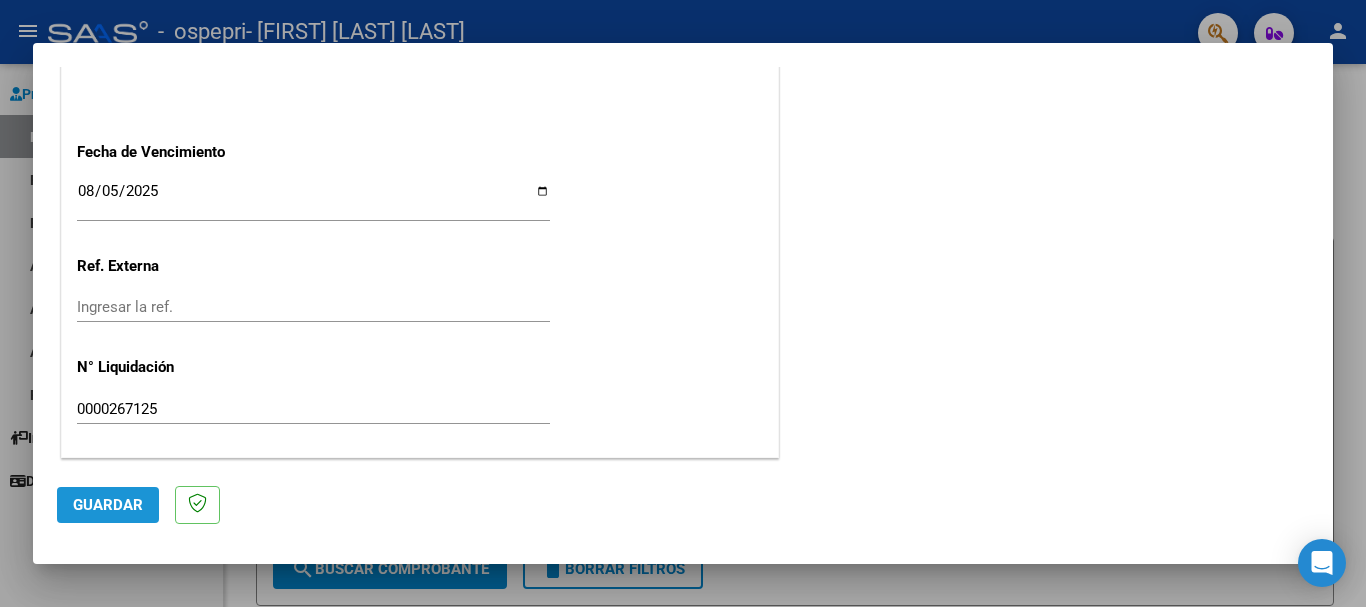 click on "Guardar" 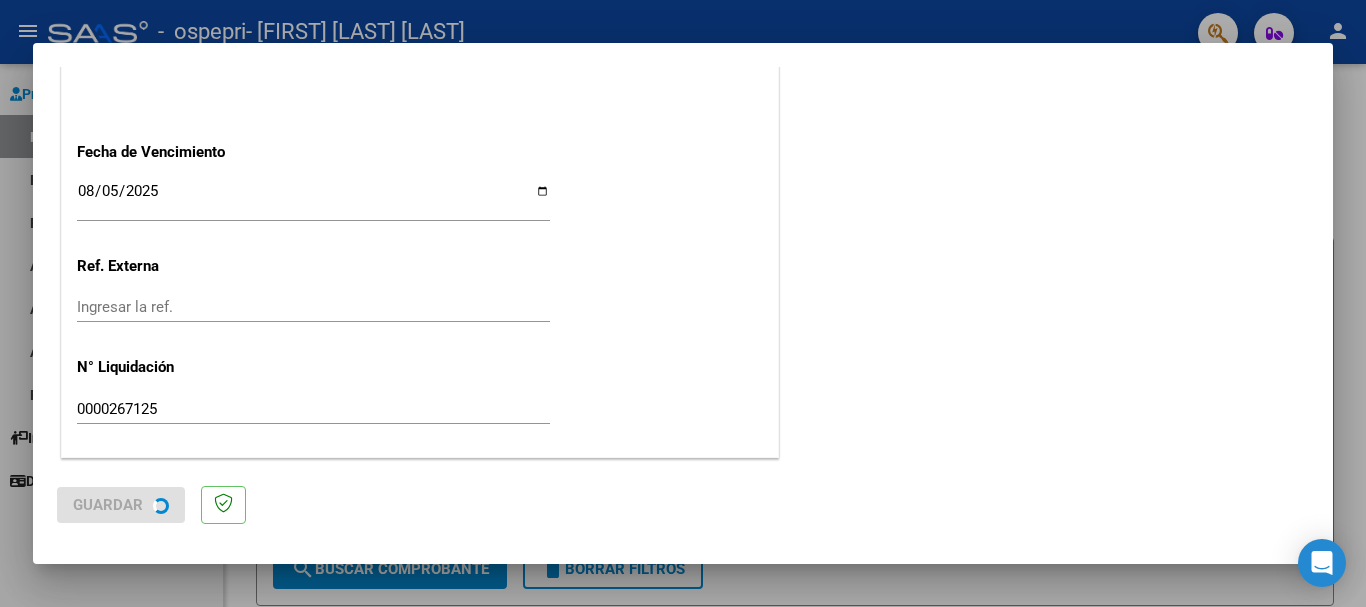 scroll, scrollTop: 0, scrollLeft: 0, axis: both 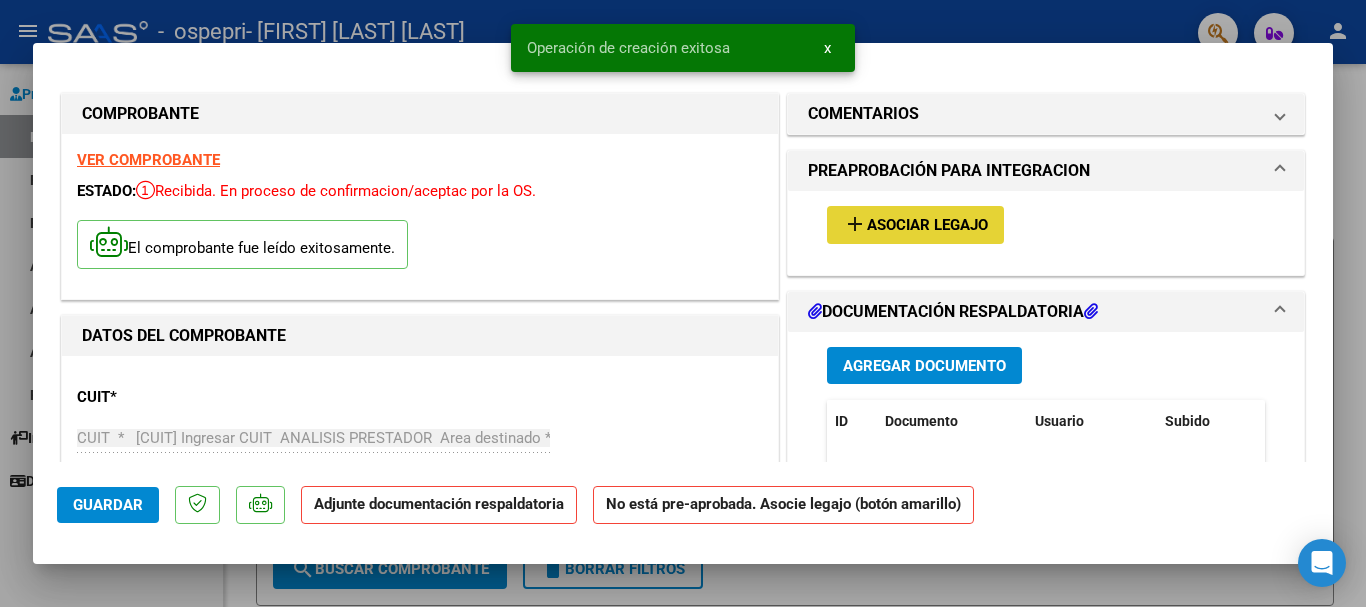 click on "Asociar Legajo" at bounding box center (927, 226) 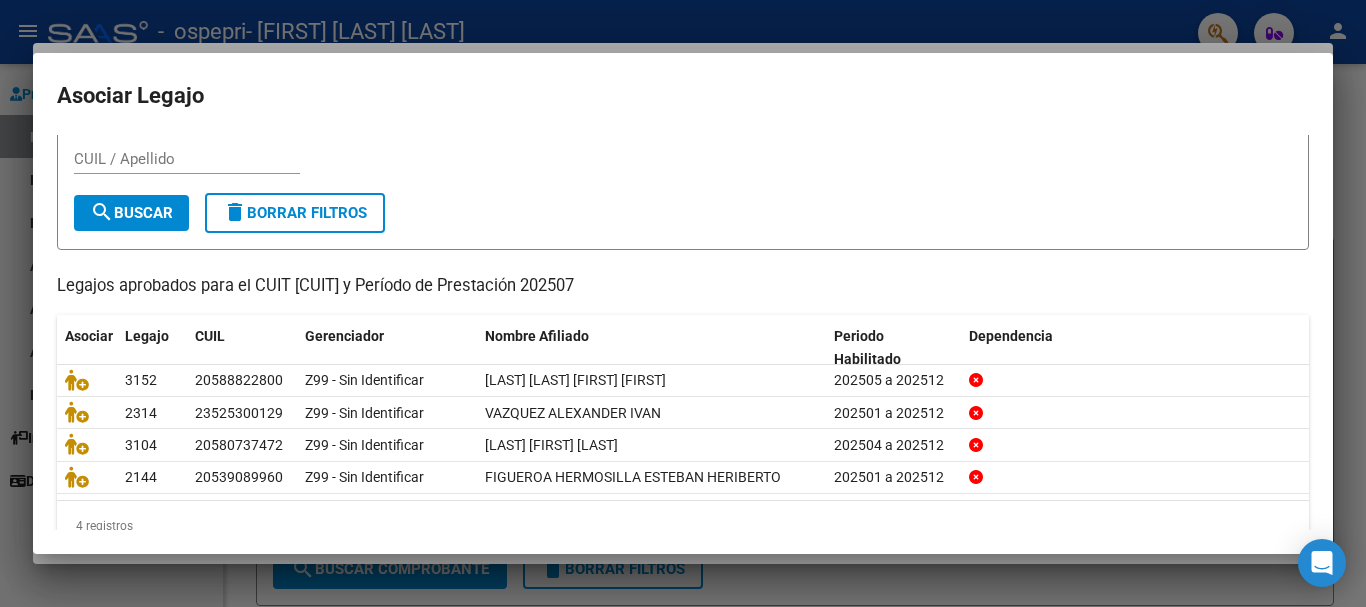 scroll, scrollTop: 79, scrollLeft: 0, axis: vertical 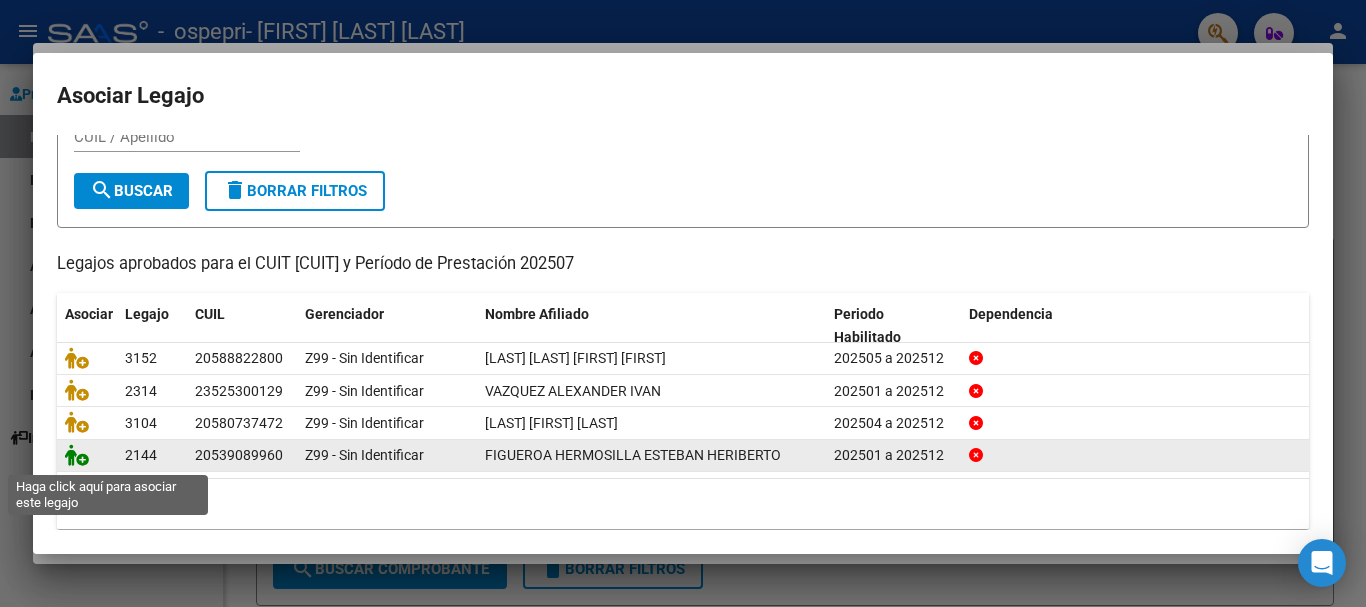 click 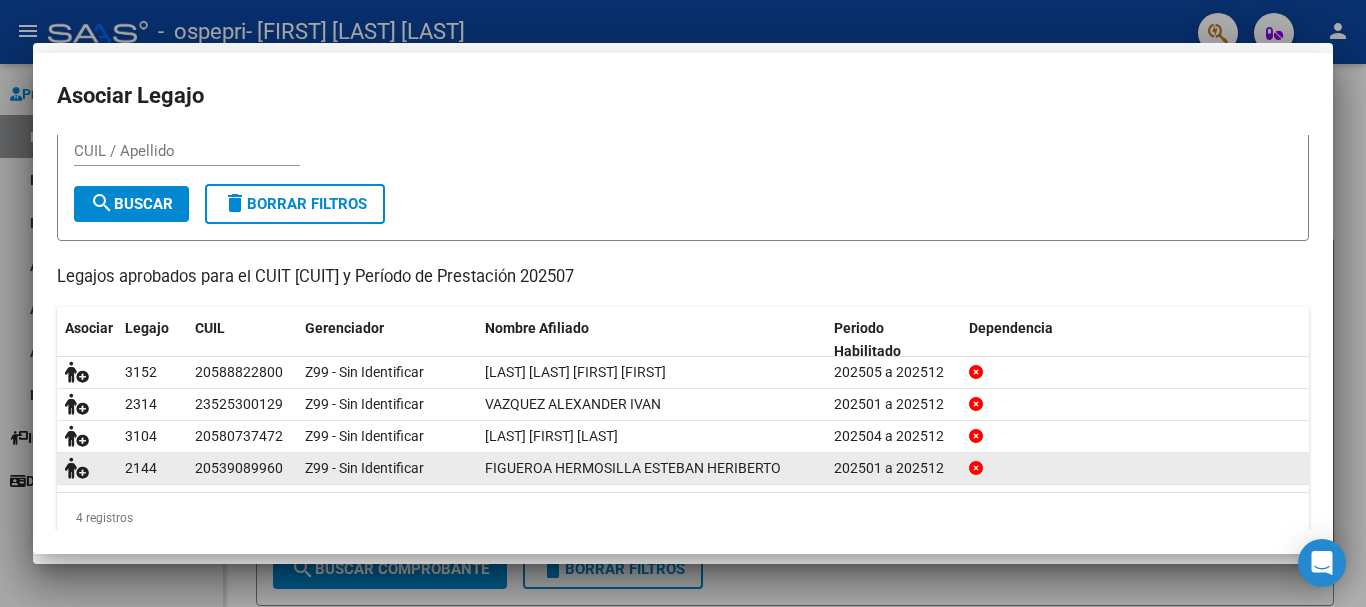 scroll, scrollTop: 92, scrollLeft: 0, axis: vertical 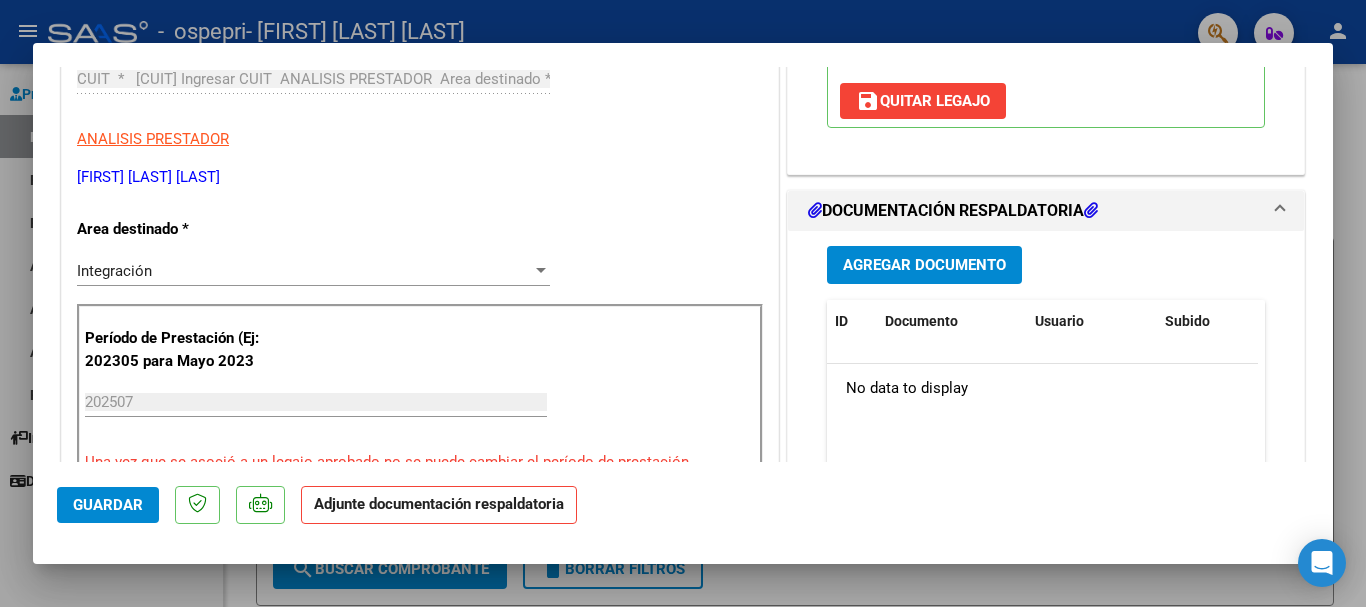 click on "Agregar Documento" at bounding box center (924, 264) 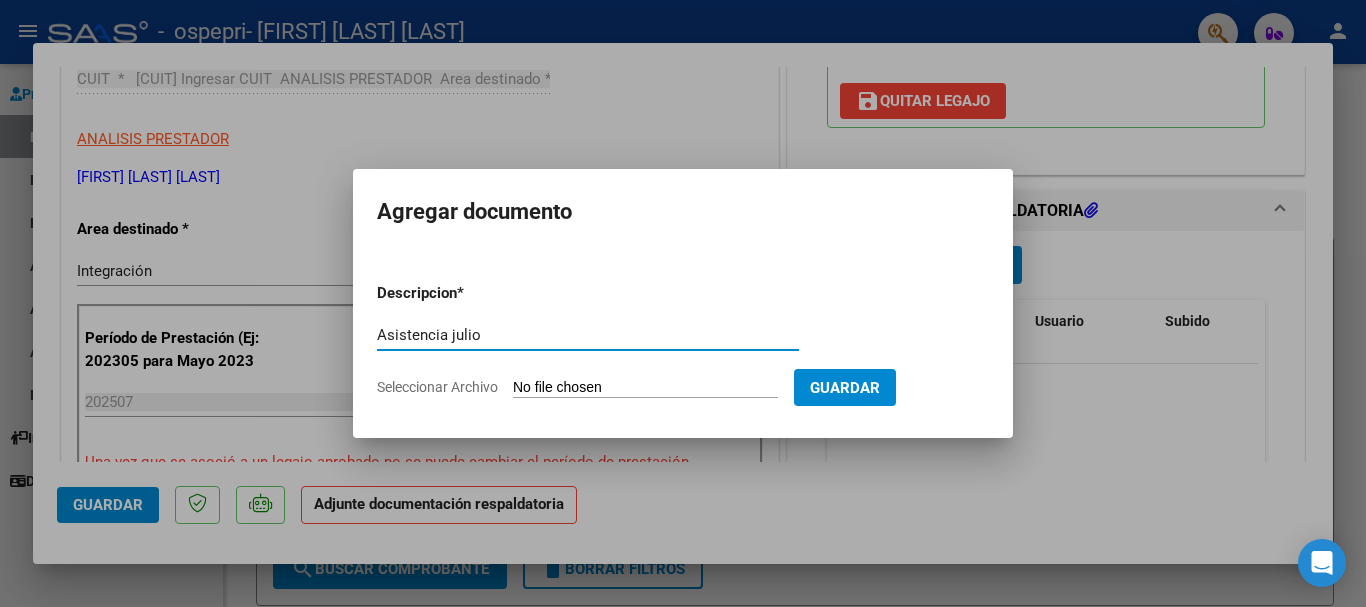 type on "Asistencia julio" 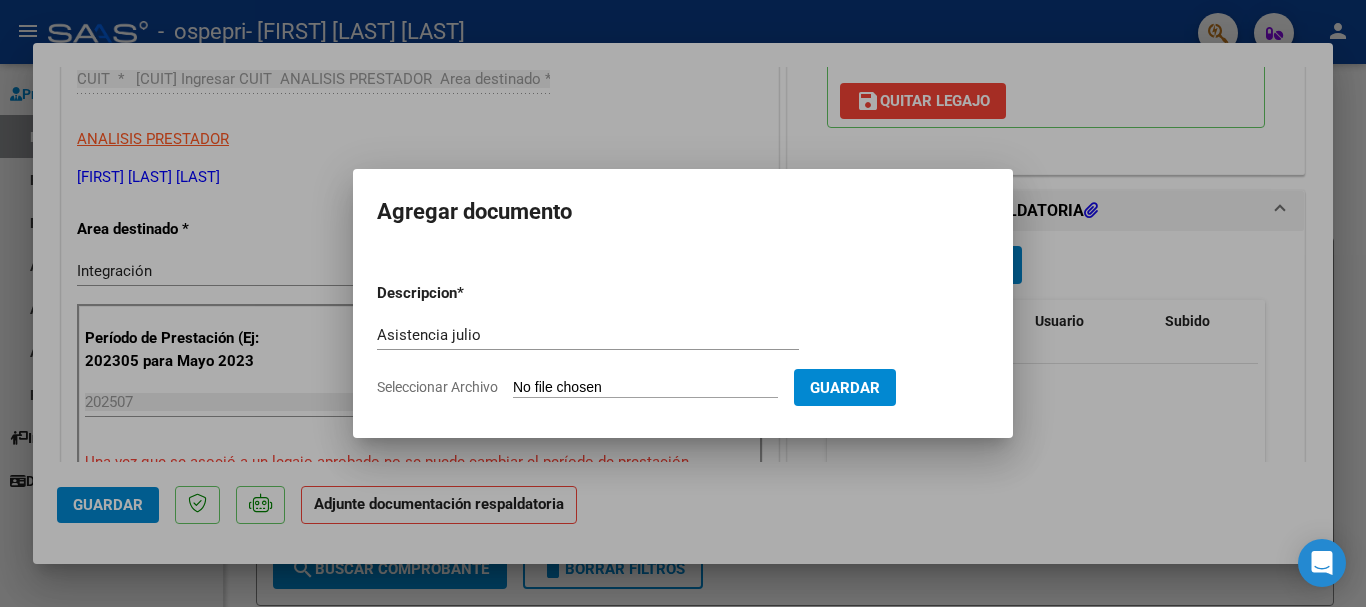 type on "C:\fakepath\Asist [LAST] [FIRST] [FIRST] psm.pdf" 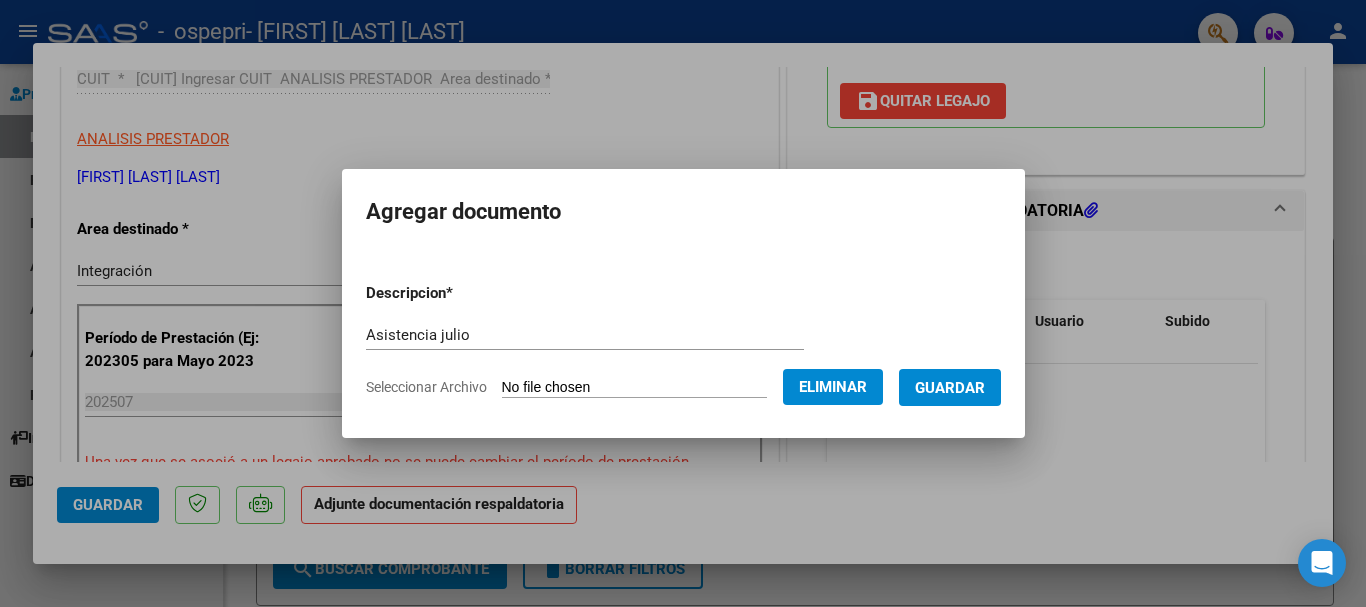 click on "Guardar" at bounding box center (950, 388) 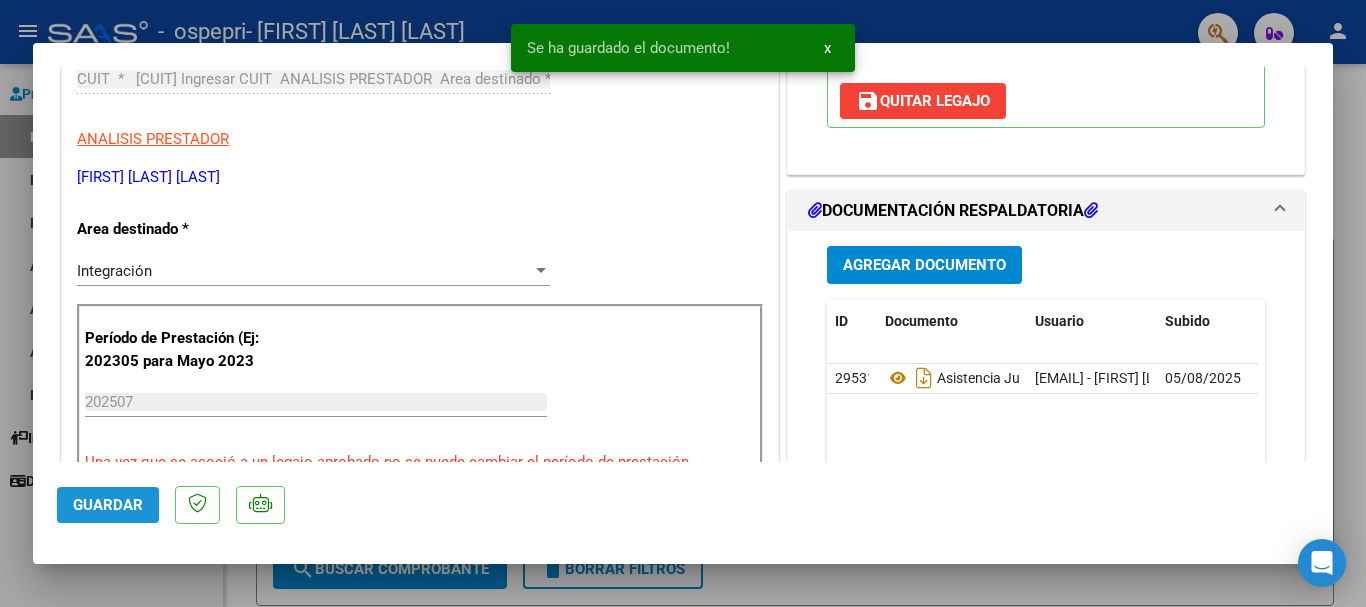 click on "Guardar" 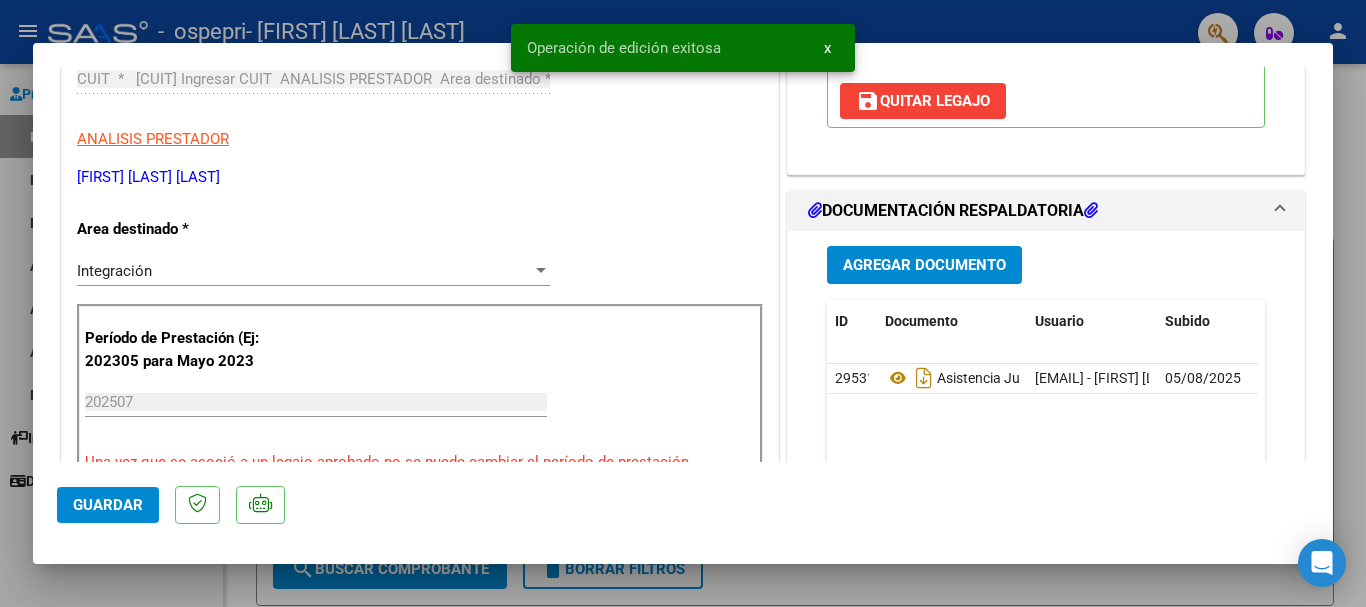 scroll, scrollTop: 0, scrollLeft: 0, axis: both 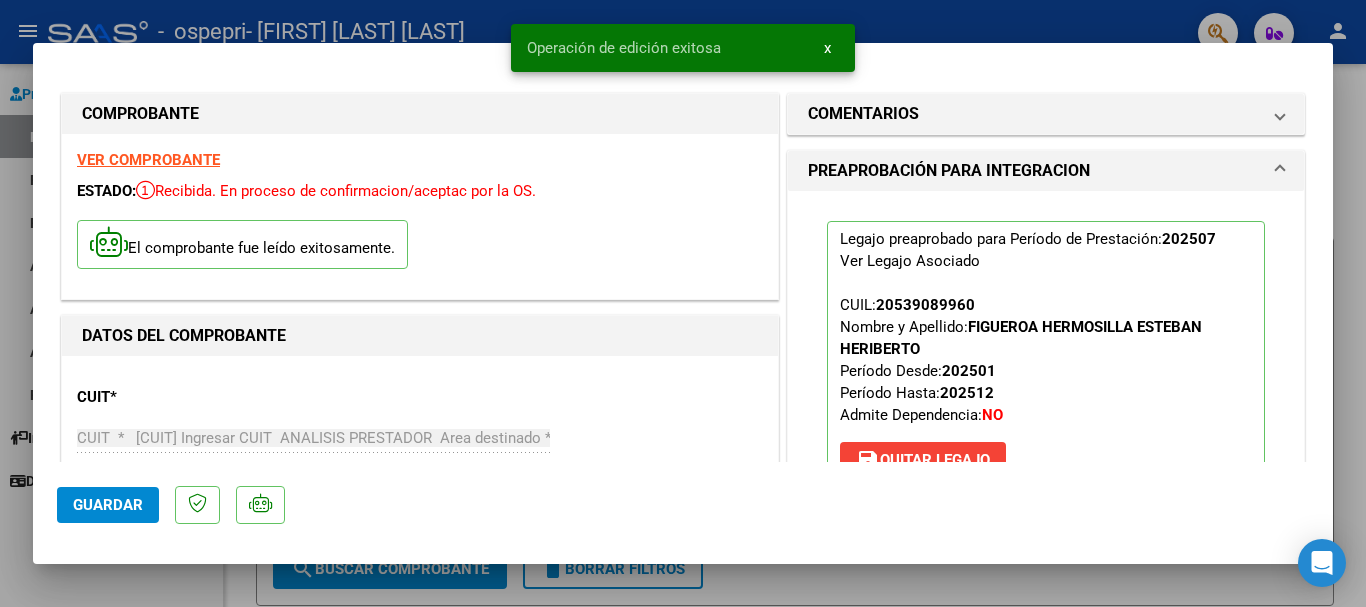 click at bounding box center (683, 303) 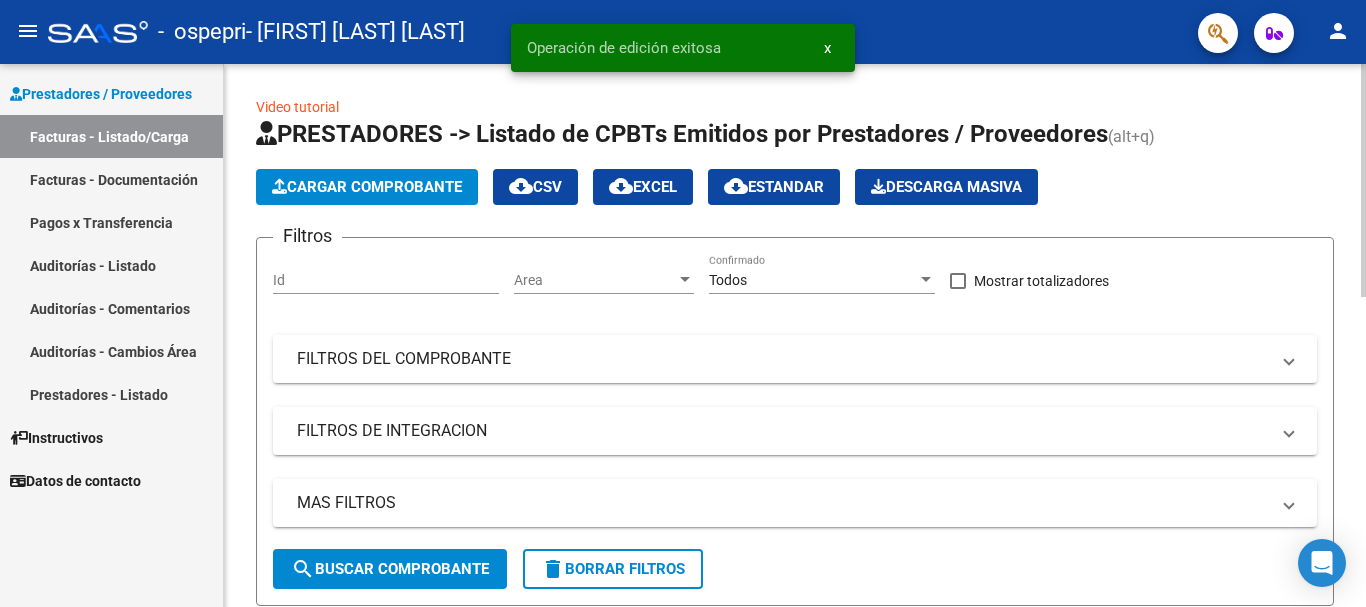 click on "Cargar Comprobante" 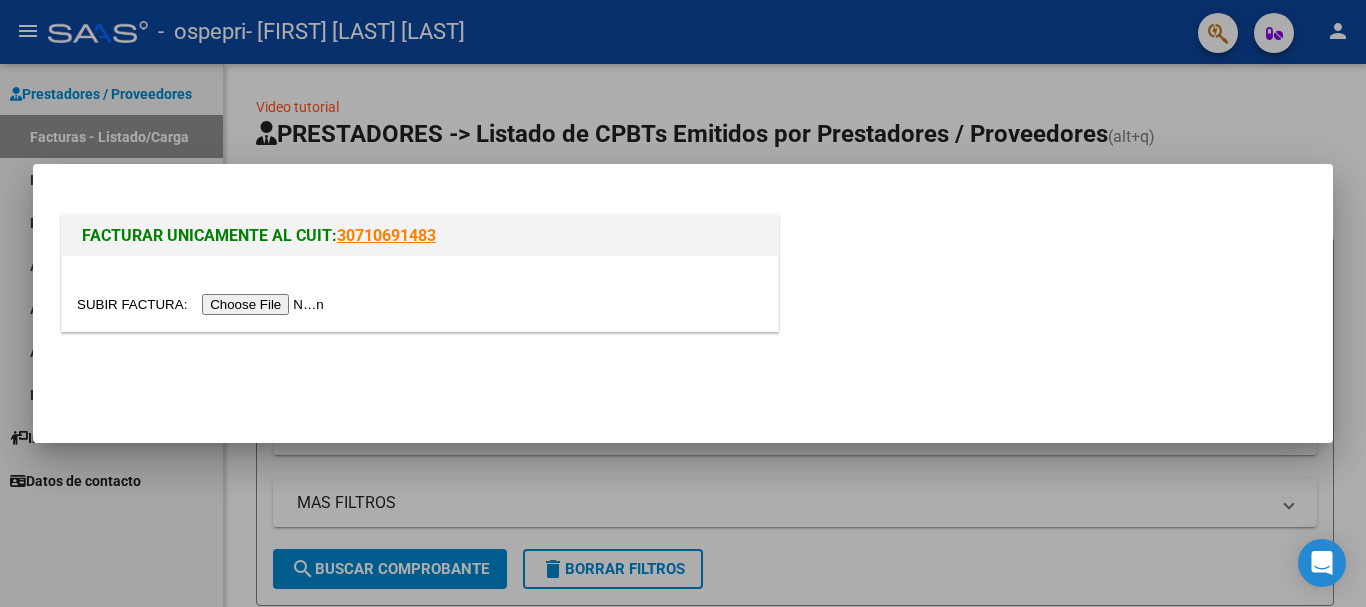 click at bounding box center [203, 304] 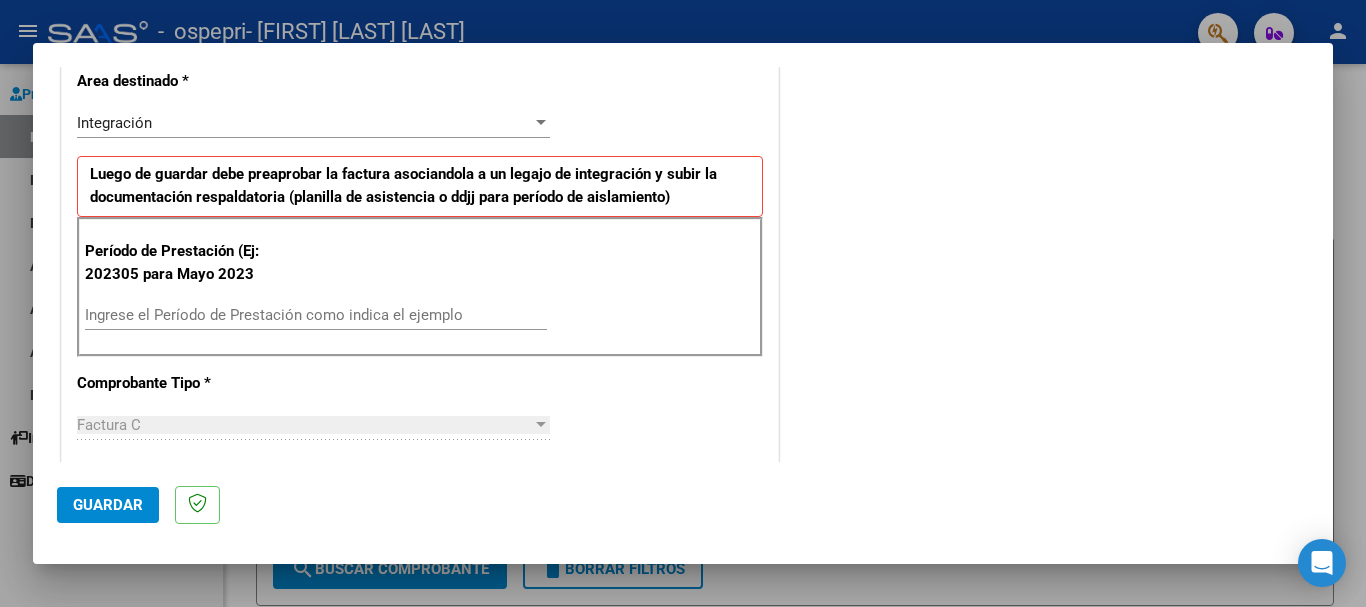 scroll, scrollTop: 436, scrollLeft: 0, axis: vertical 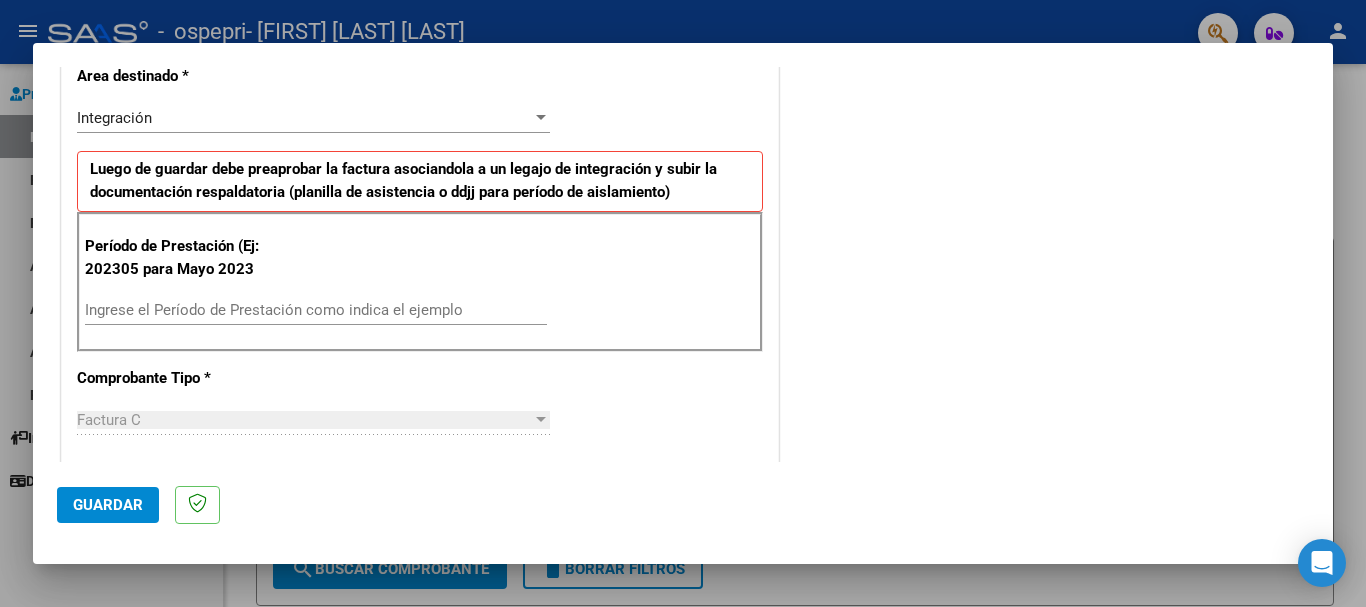 click on "Ingrese el Período de Prestación como indica el ejemplo" at bounding box center [316, 310] 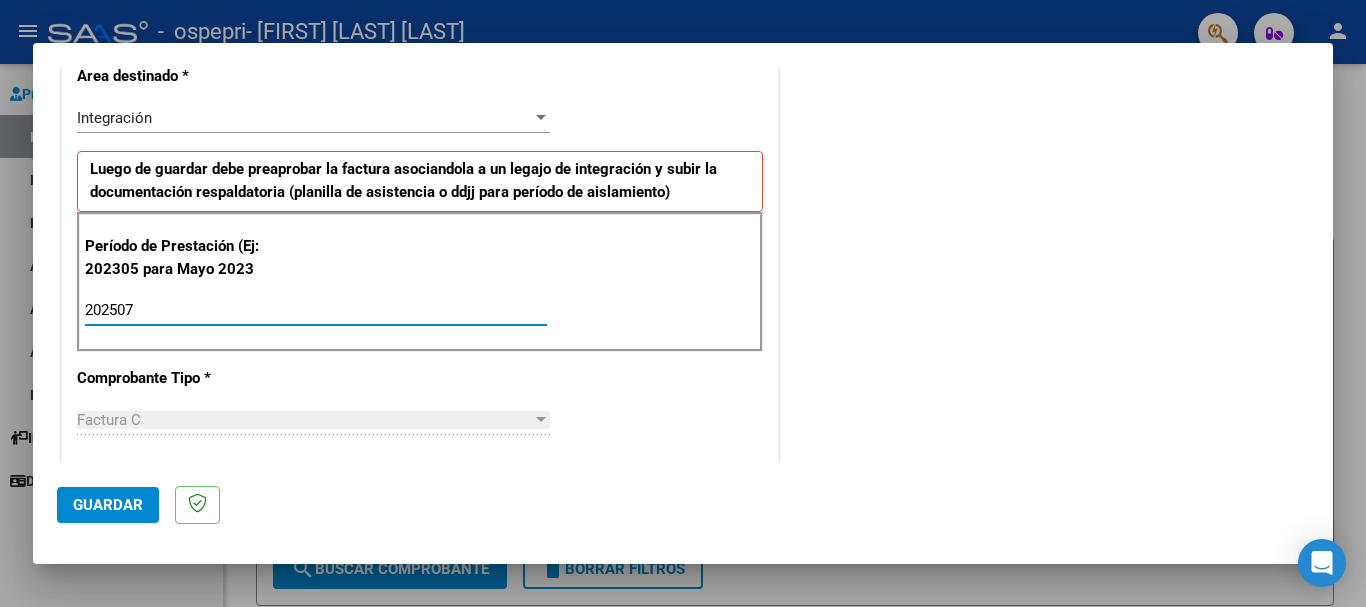 type on "202507" 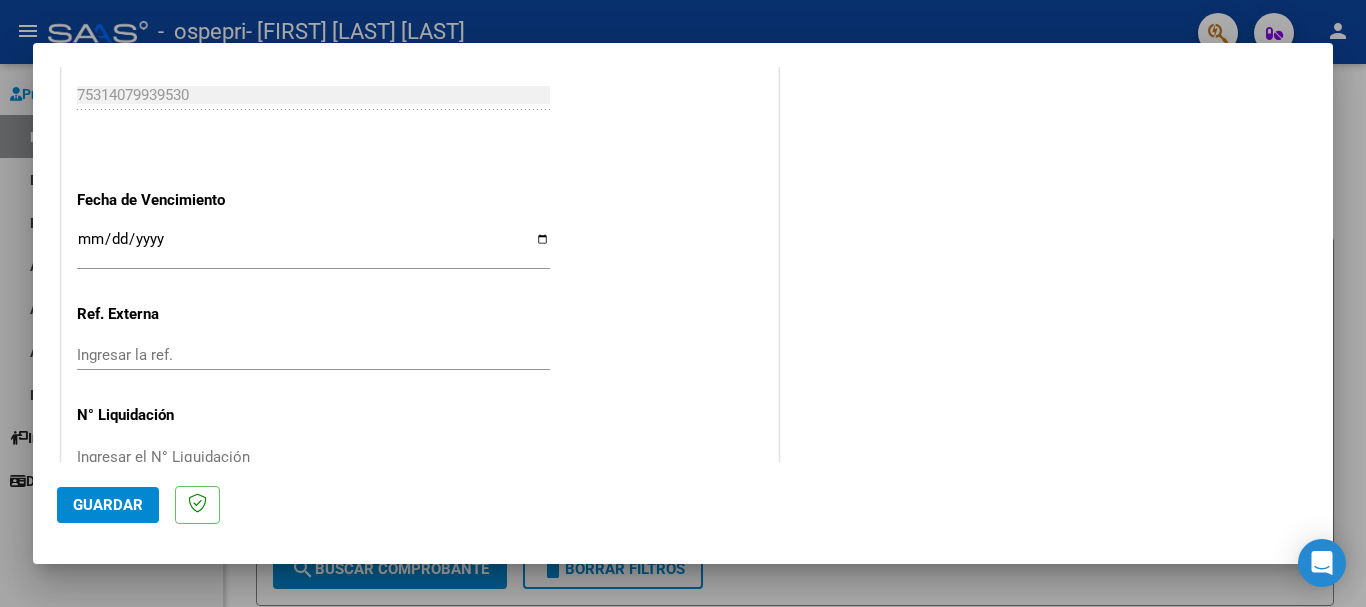 scroll, scrollTop: 1289, scrollLeft: 0, axis: vertical 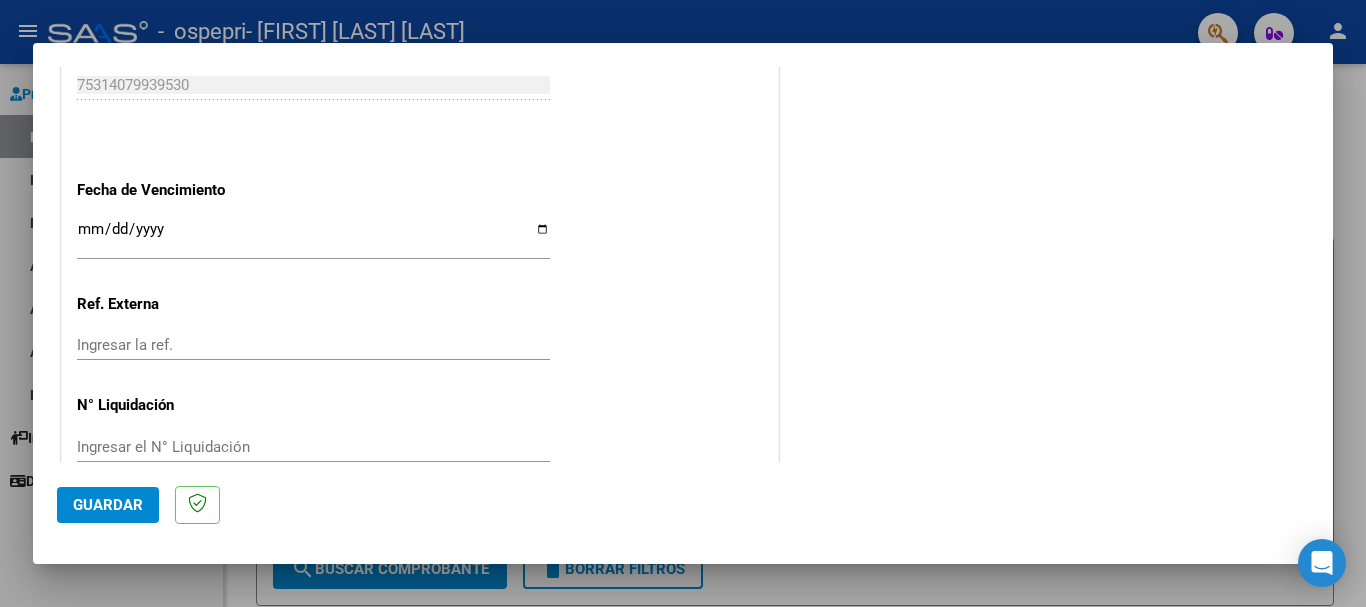 click on "Ingresar la fecha" at bounding box center (313, 237) 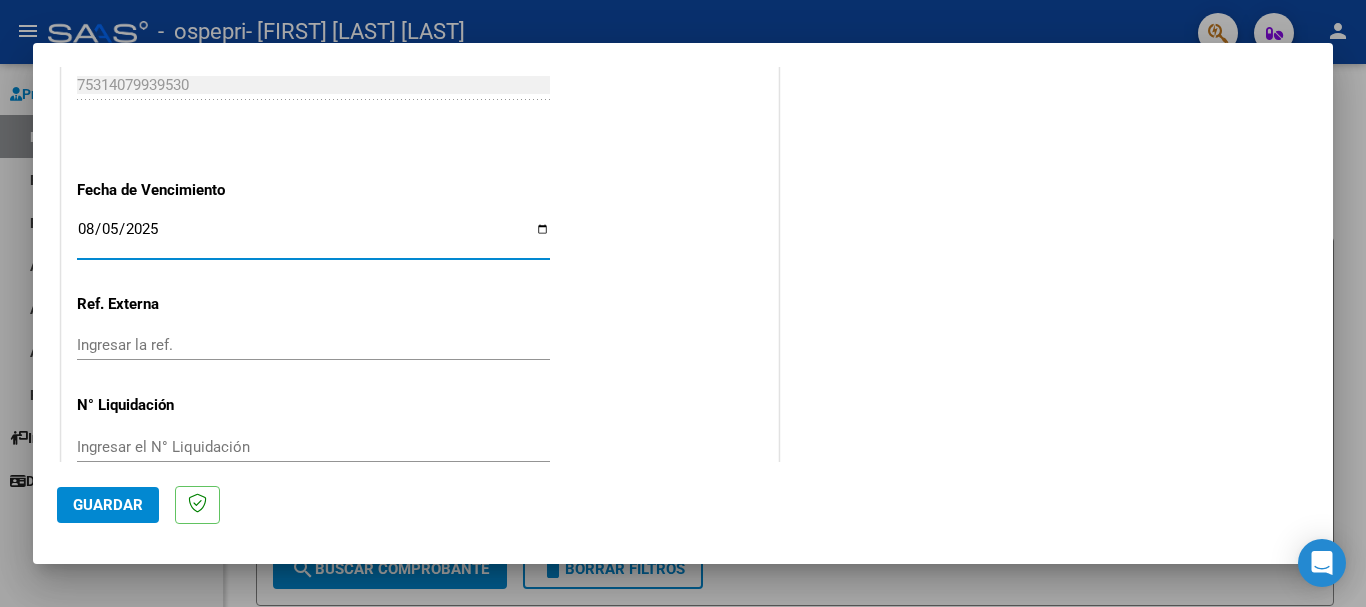 type on "2025-08-05" 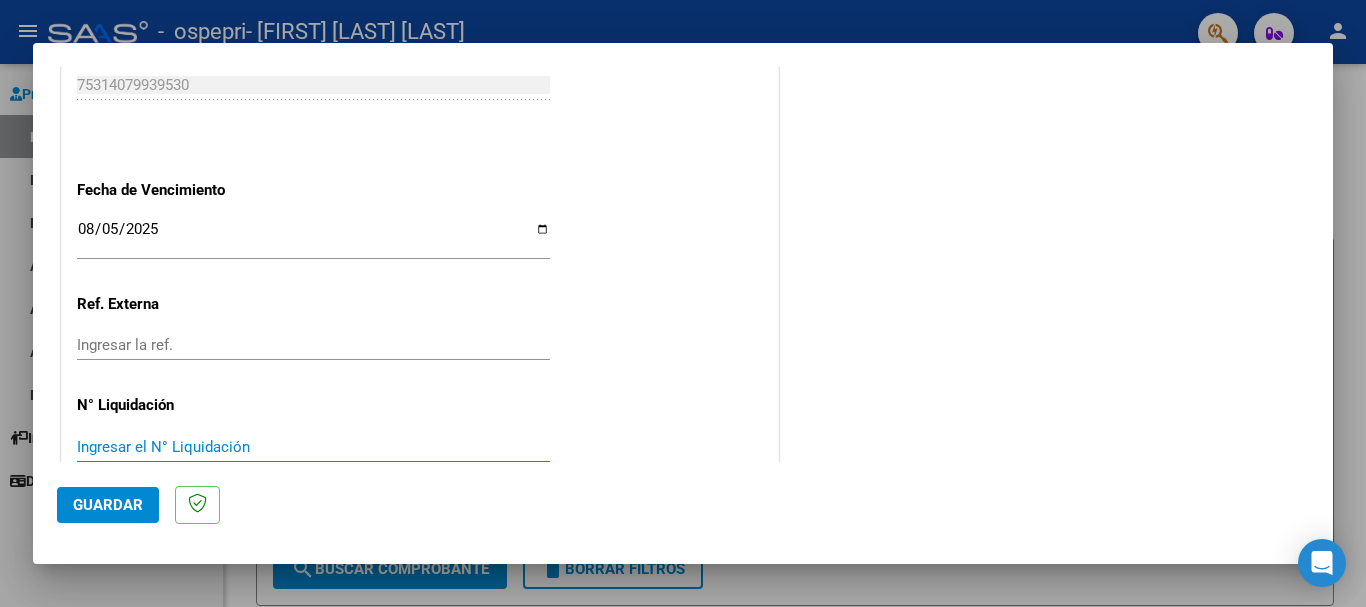 click on "Ingresar el N° Liquidación" at bounding box center (313, 447) 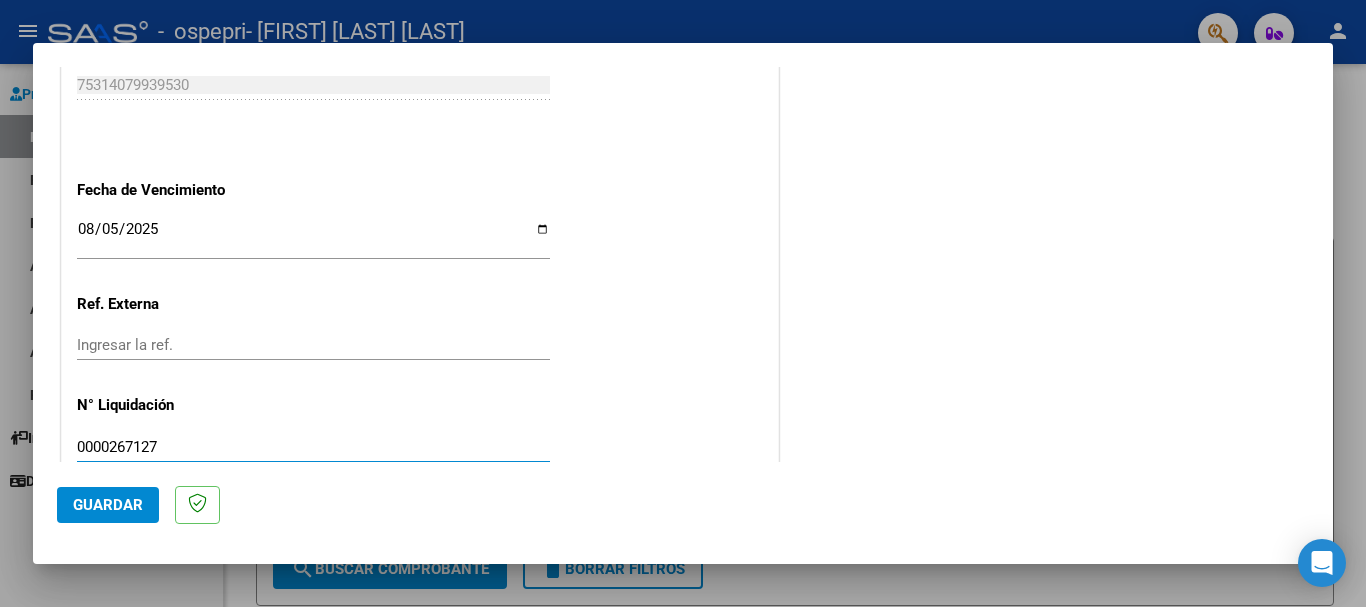 type on "0000267127" 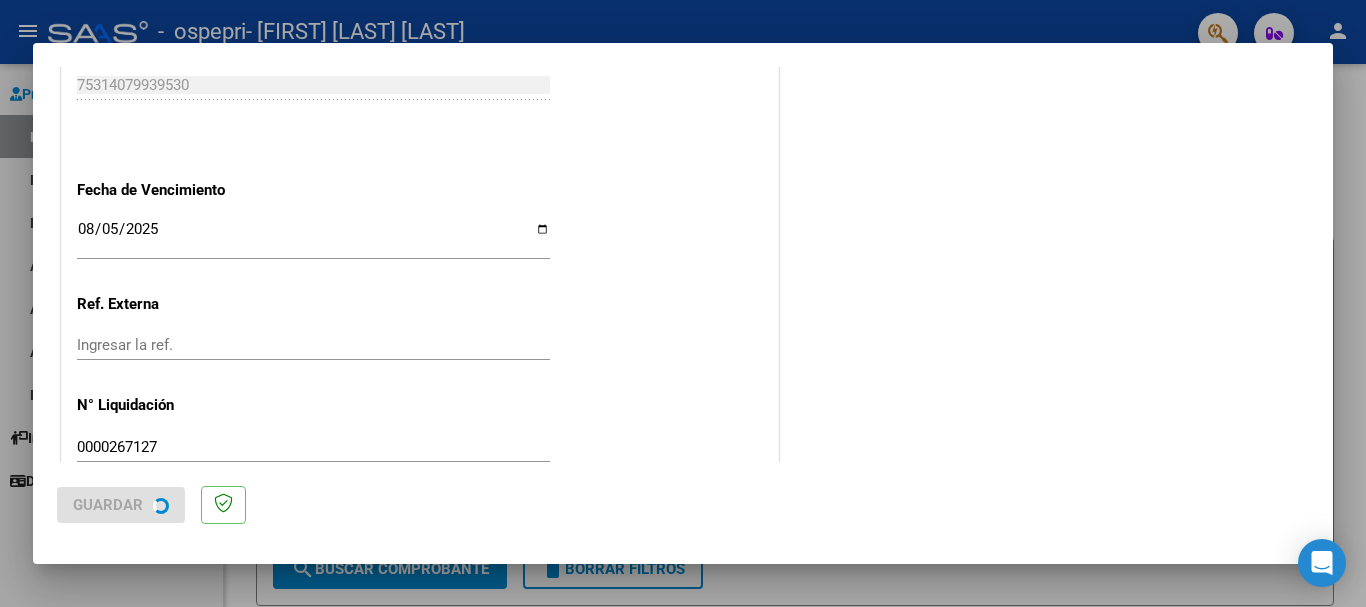 scroll, scrollTop: 0, scrollLeft: 0, axis: both 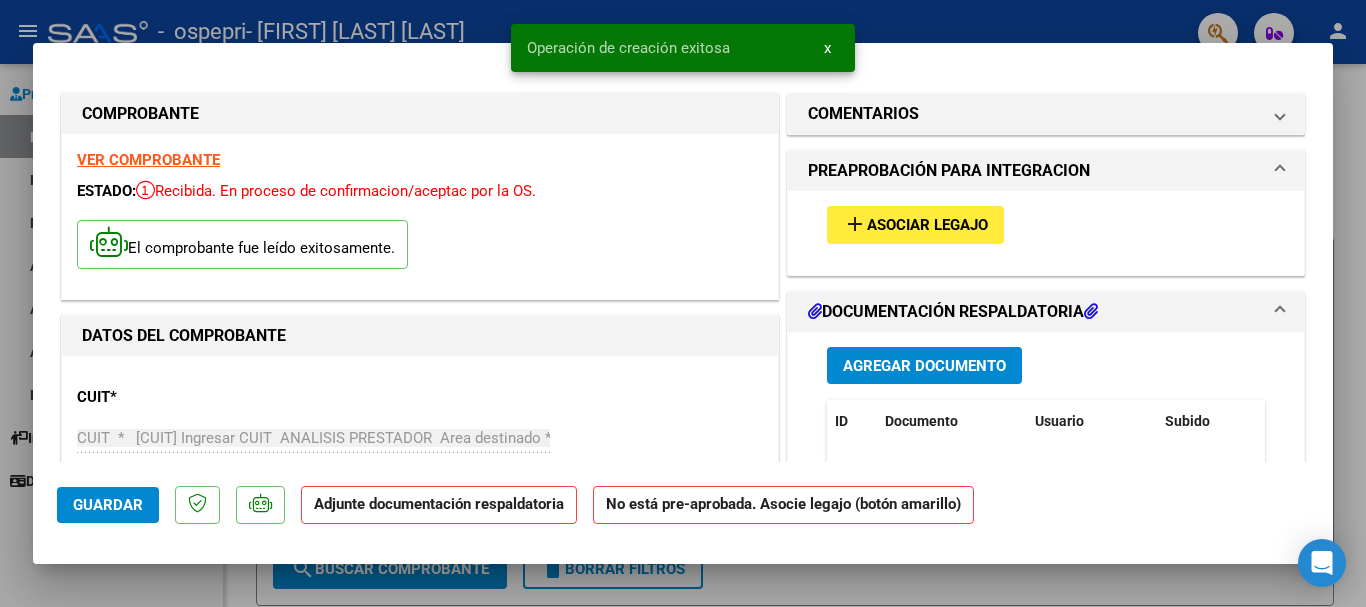 click on "Asociar Legajo" at bounding box center (927, 226) 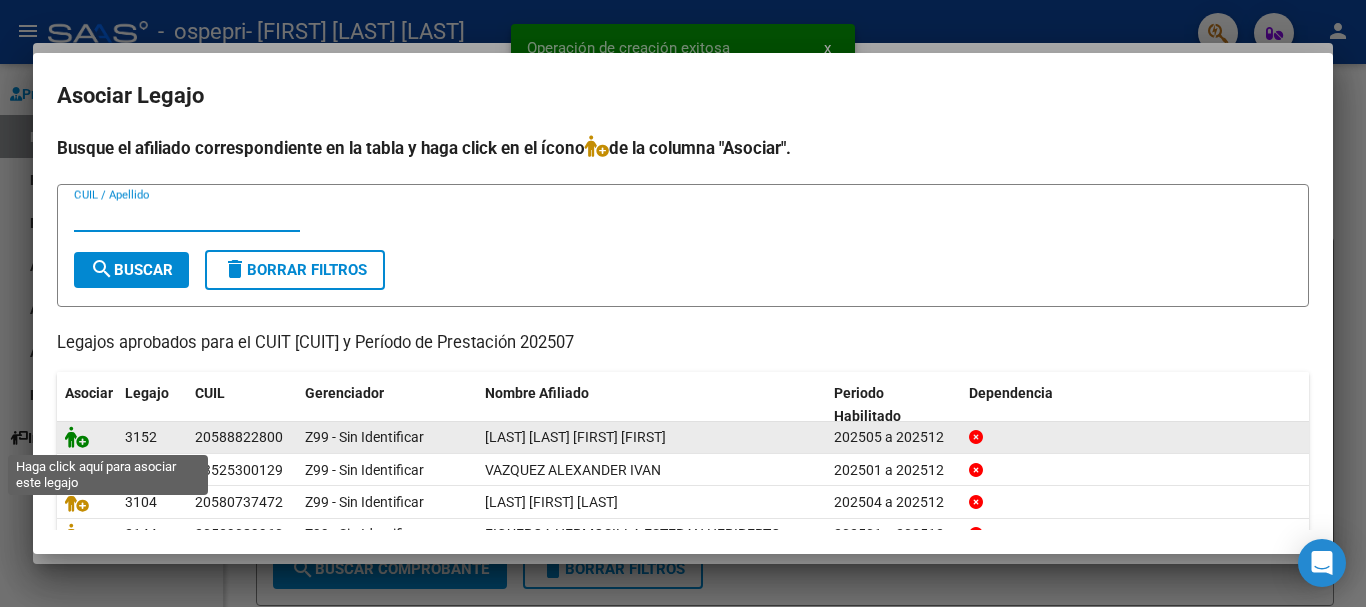 click 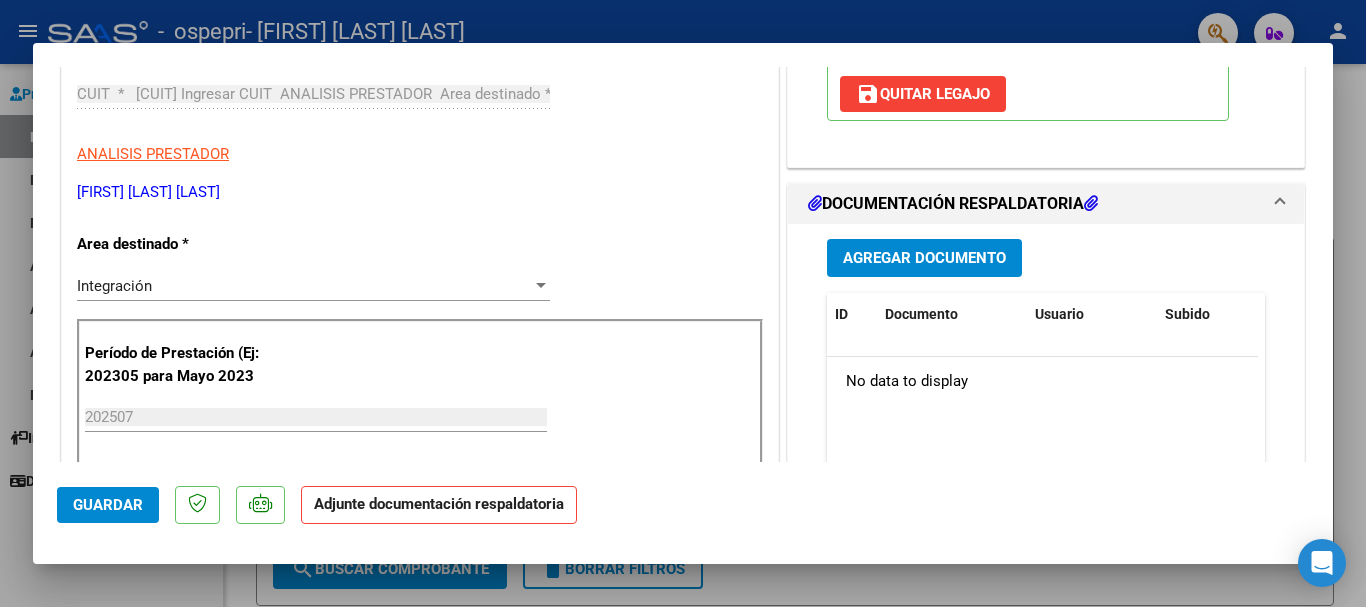 scroll, scrollTop: 364, scrollLeft: 0, axis: vertical 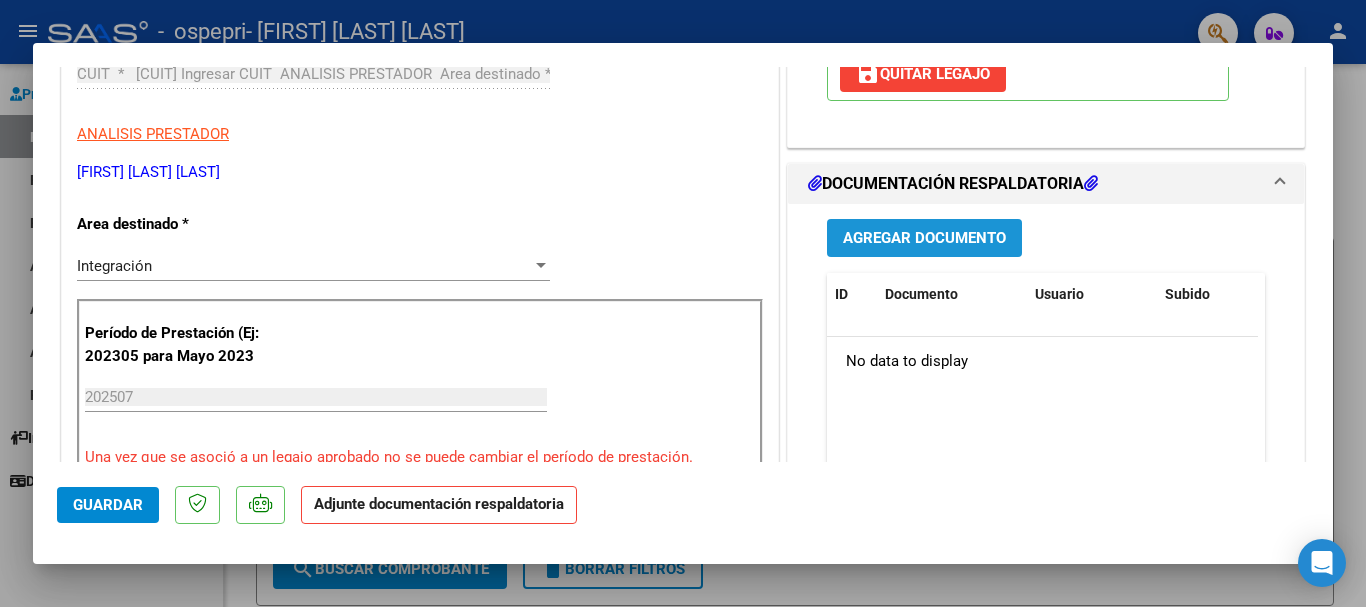 click on "Agregar Documento" at bounding box center [924, 239] 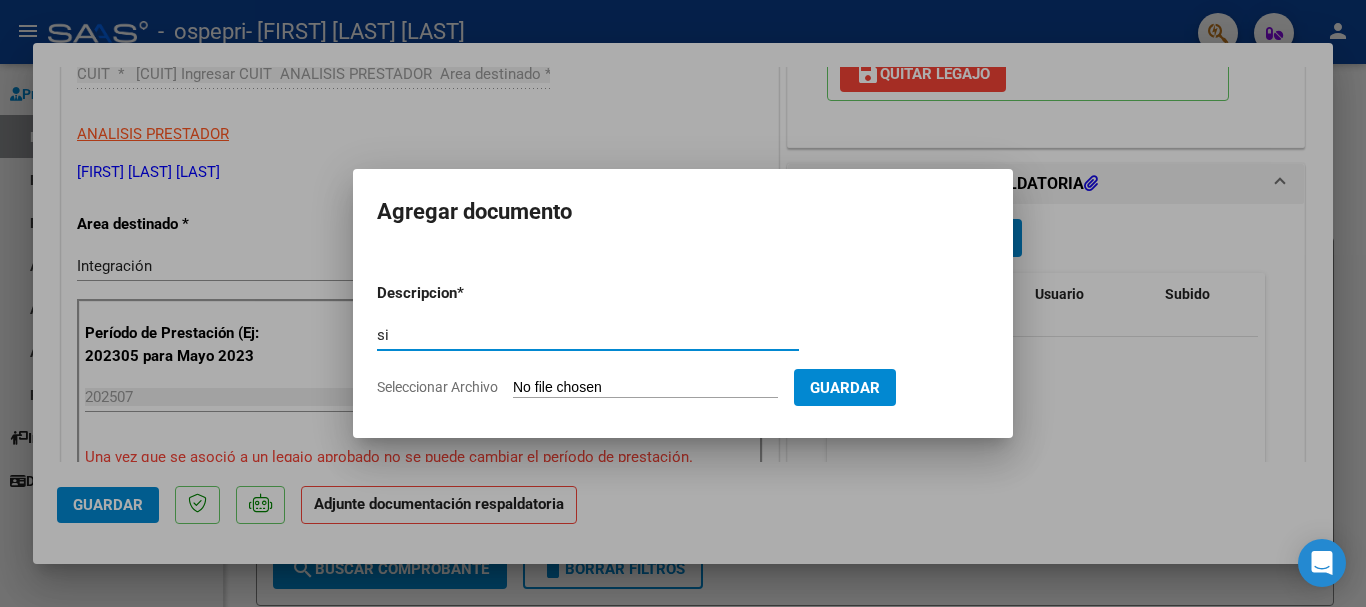 type on "s" 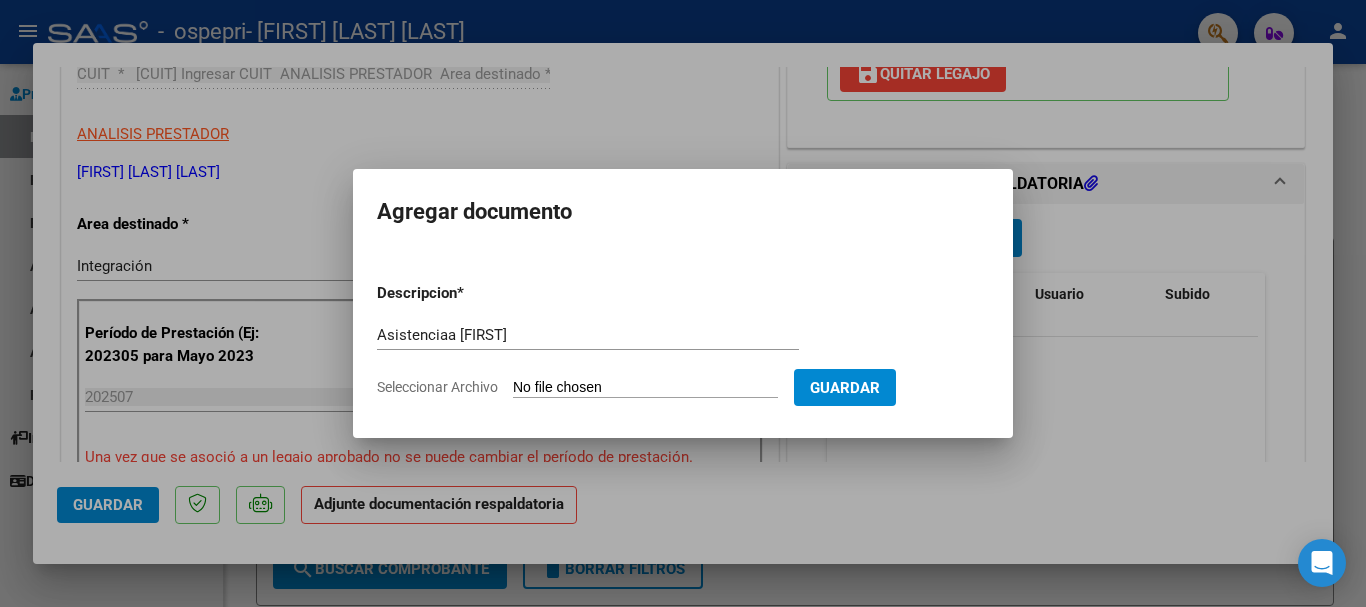 click on "Asistenciaa [FIRST] Escriba aquí una descripcion" at bounding box center (588, 335) 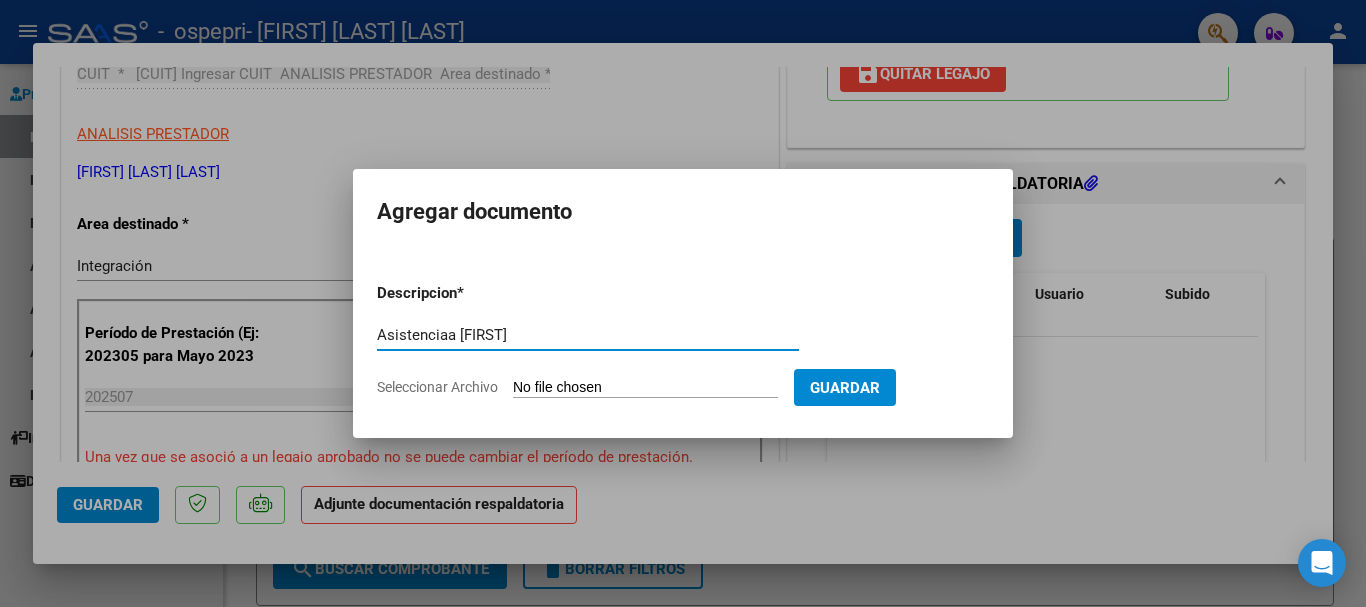 click on "Asistenciaa [FIRST]" at bounding box center (588, 335) 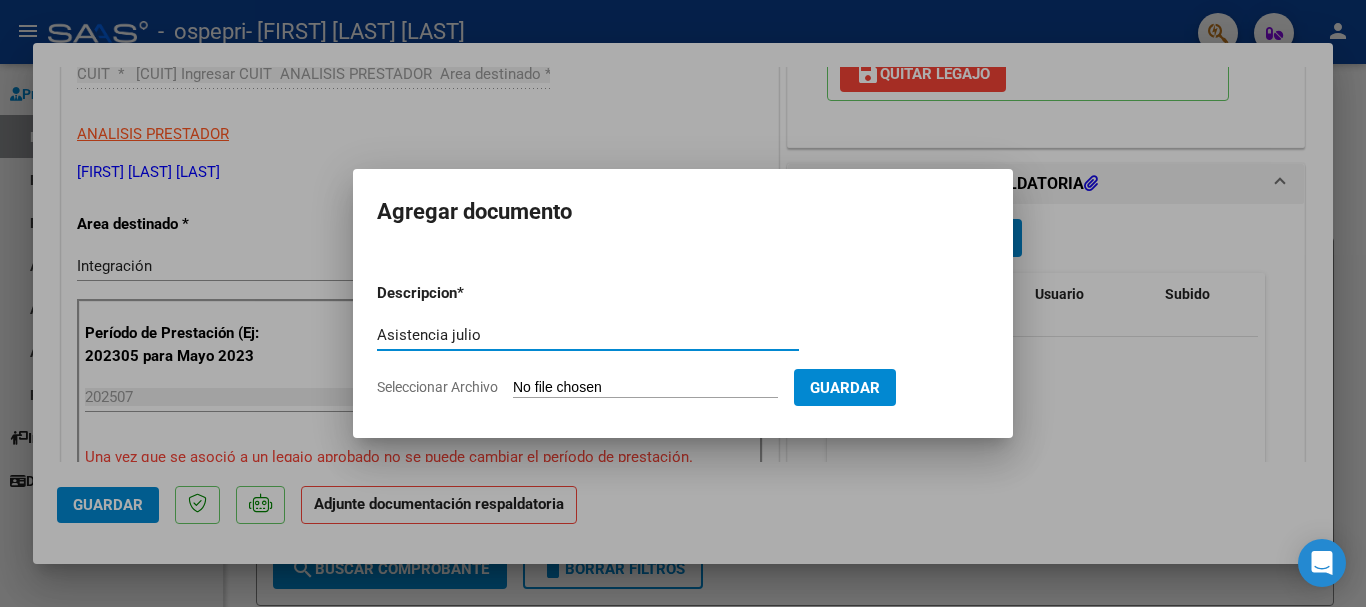 type on "Asistencia julio" 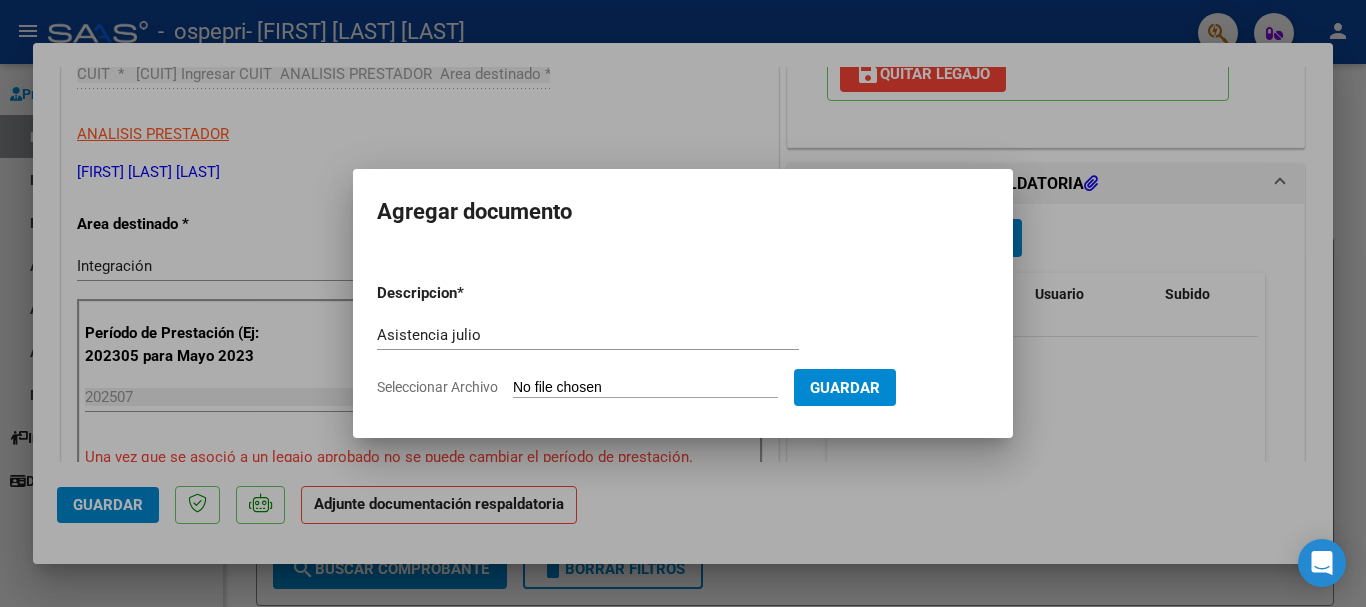 type on "C:\fakepath\Asist [LAST] [FIRST] [FIRST] psm.pdf" 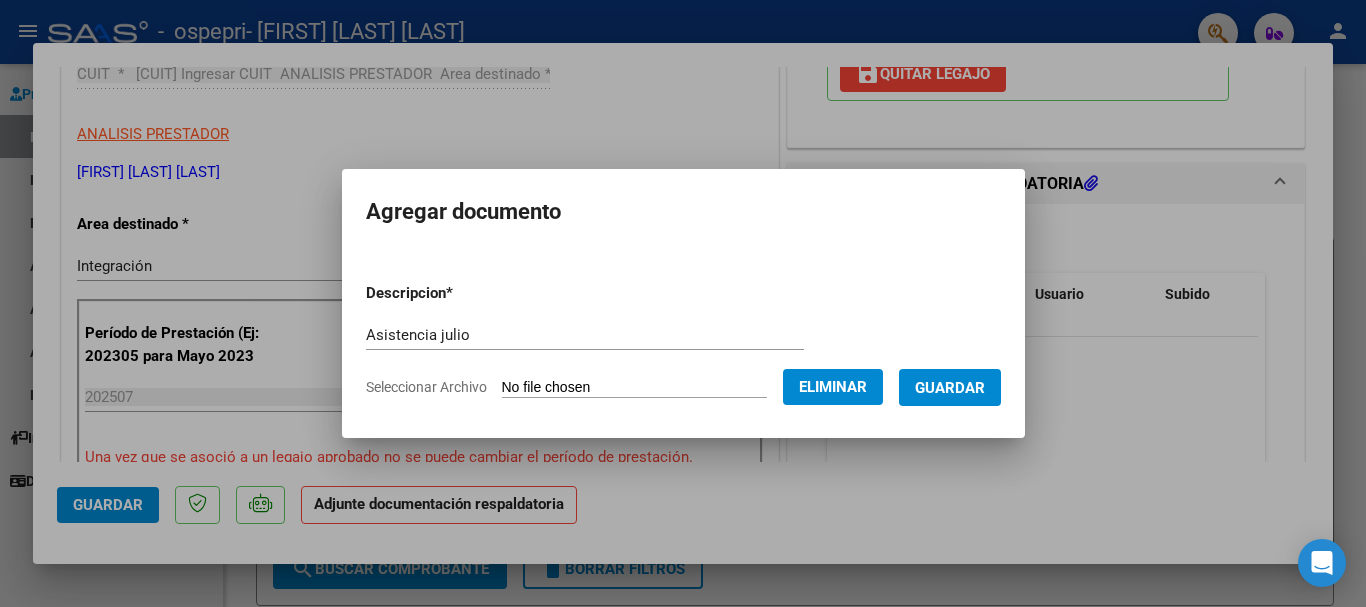 click on "Guardar" at bounding box center (950, 388) 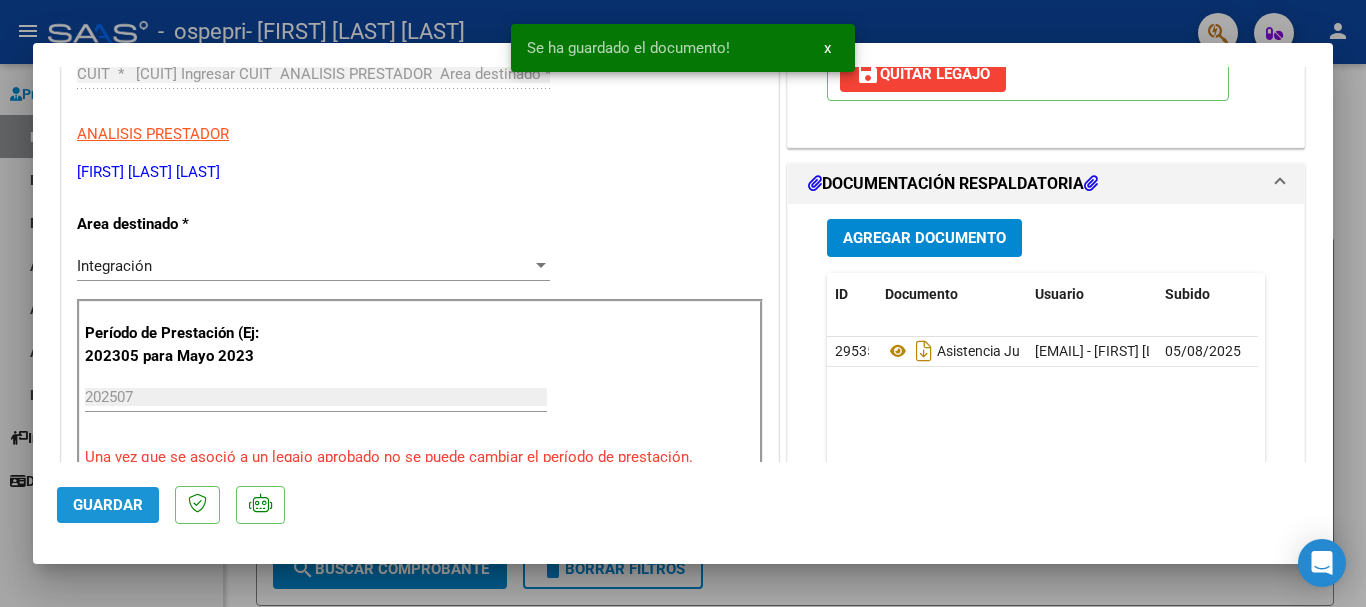 click on "Guardar" 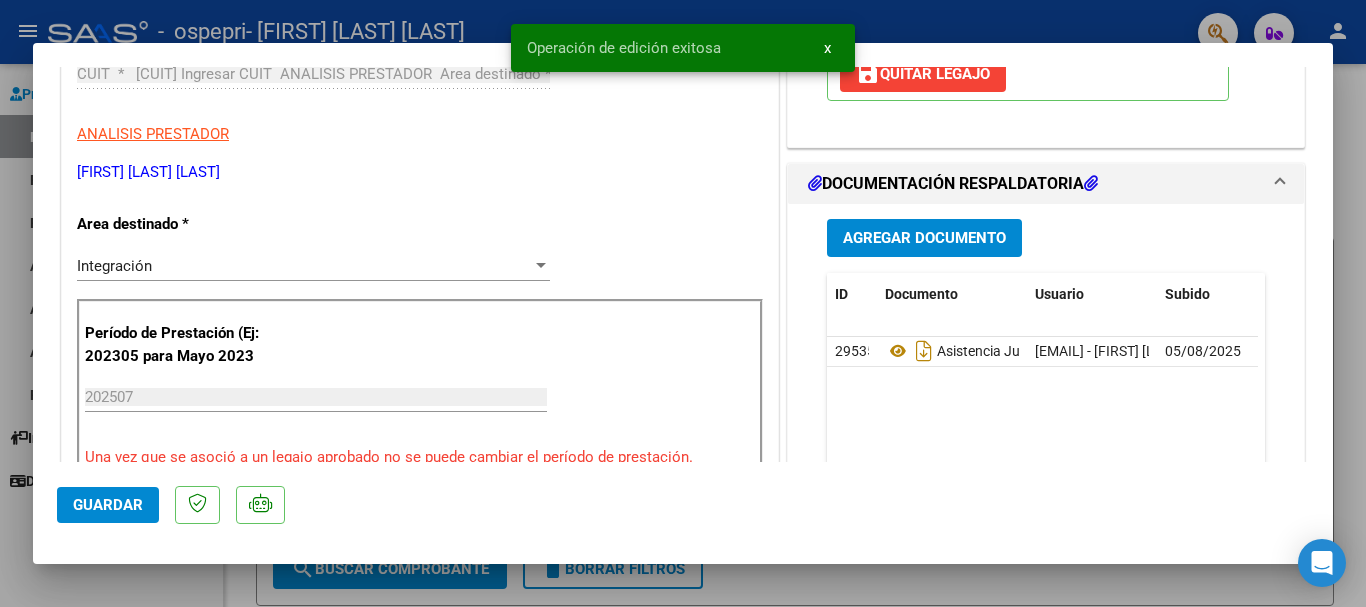 click at bounding box center [683, 303] 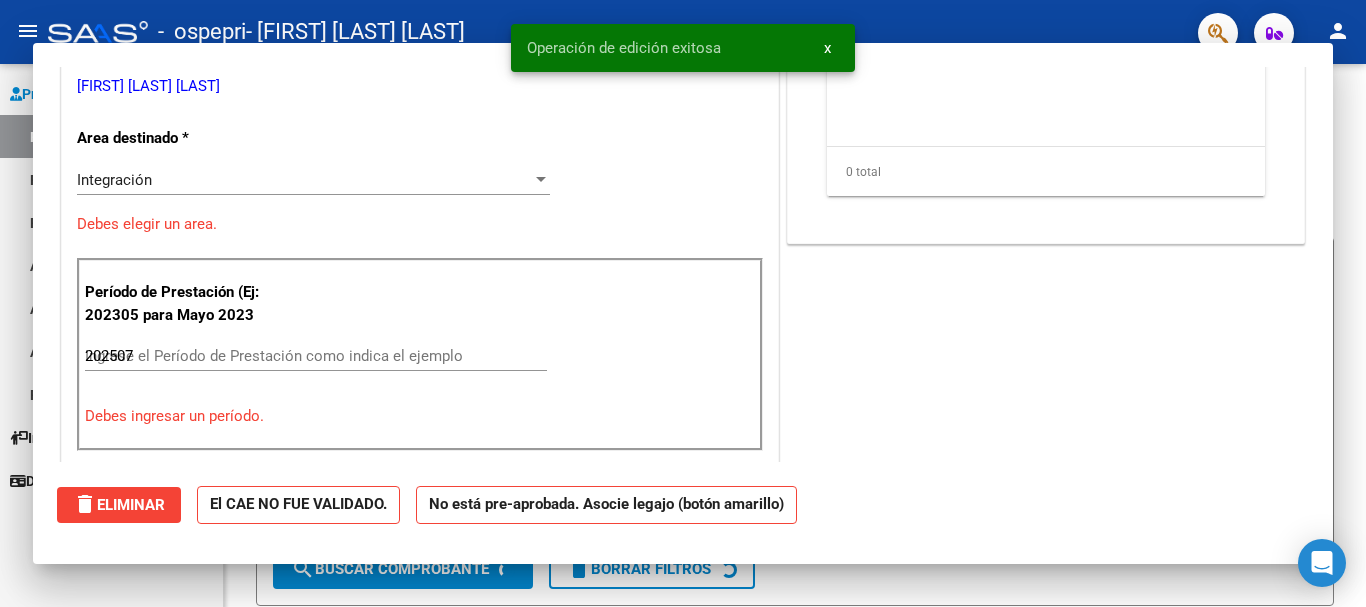 type 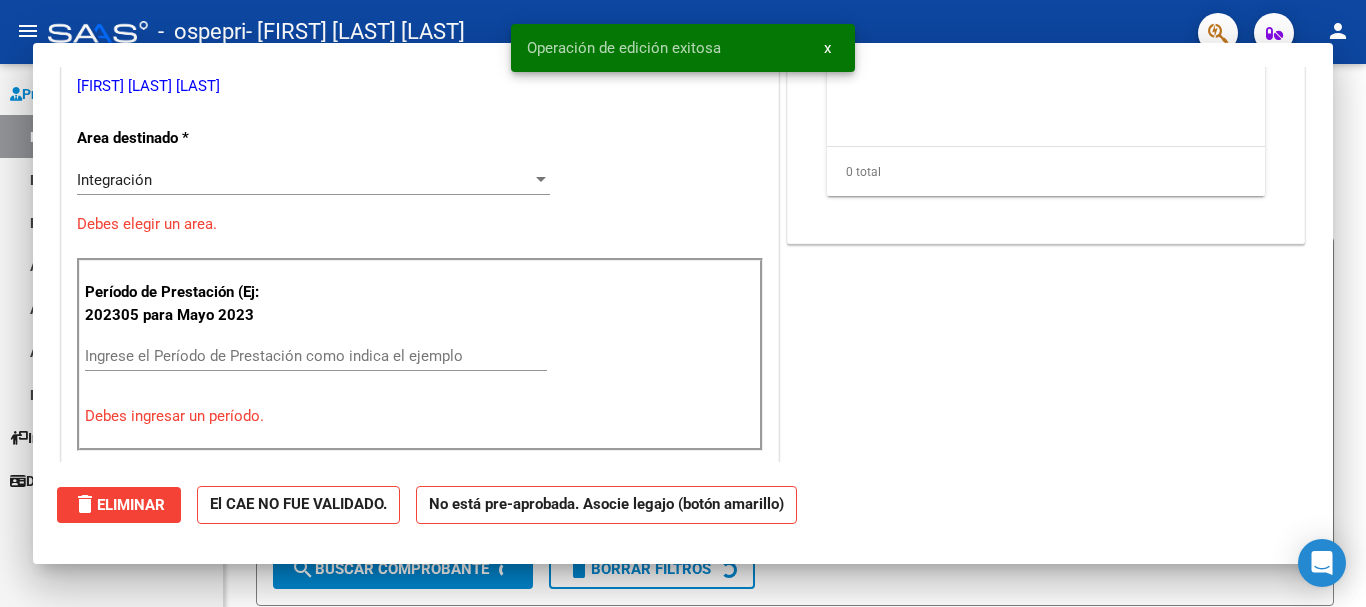 scroll, scrollTop: 303, scrollLeft: 0, axis: vertical 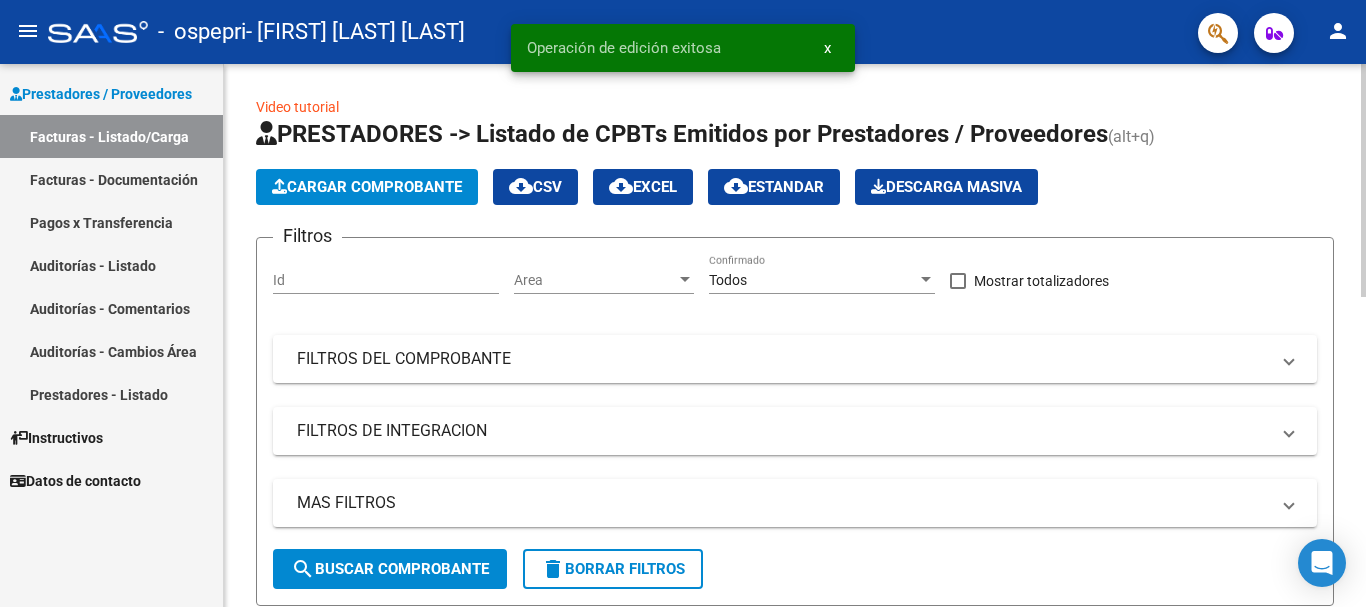 click on "Cargar Comprobante" 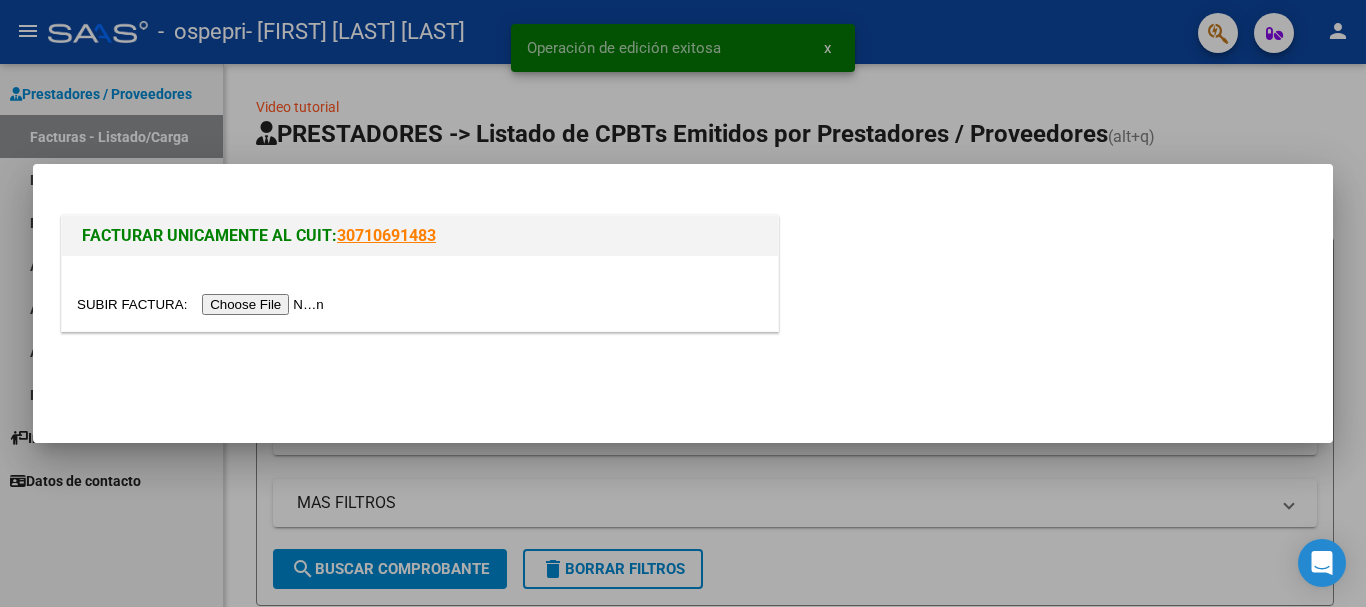 click at bounding box center (203, 304) 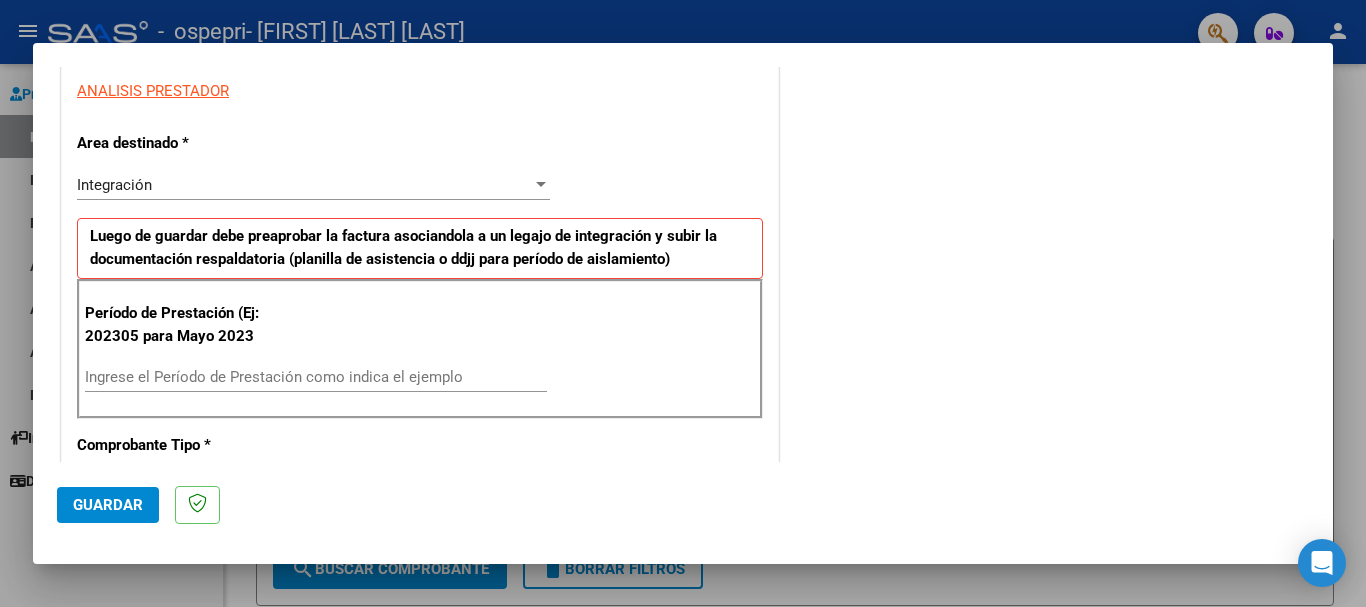 scroll, scrollTop: 441, scrollLeft: 0, axis: vertical 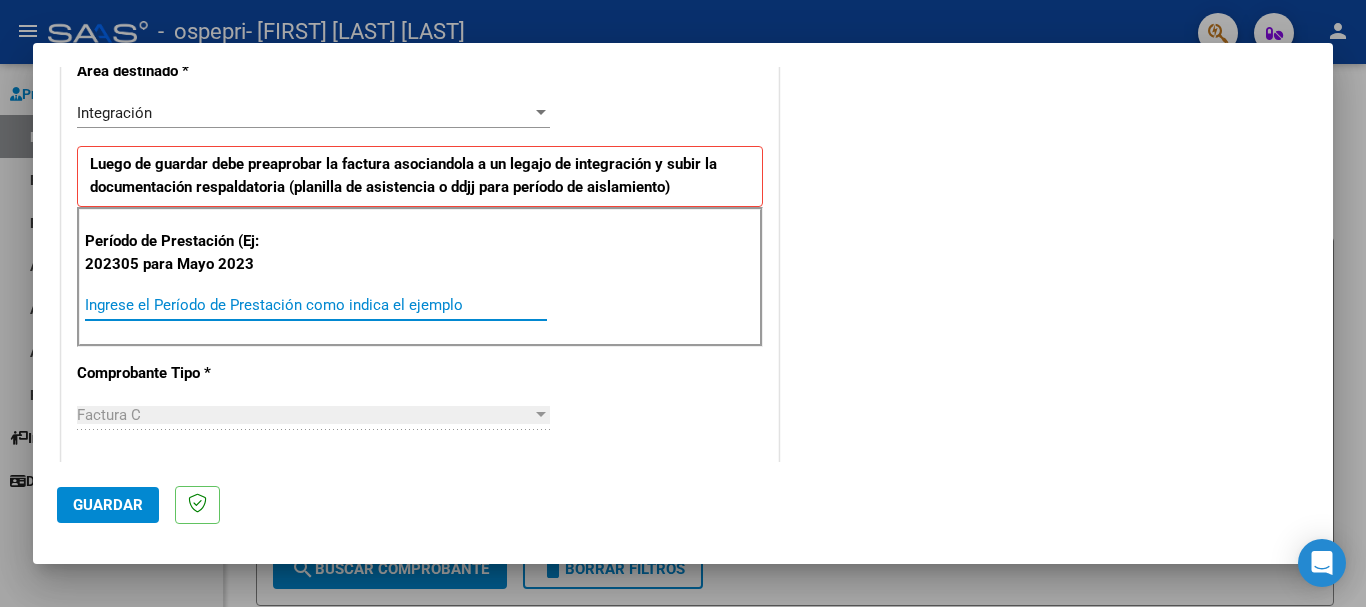 click on "Ingrese el Período de Prestación como indica el ejemplo" at bounding box center (316, 305) 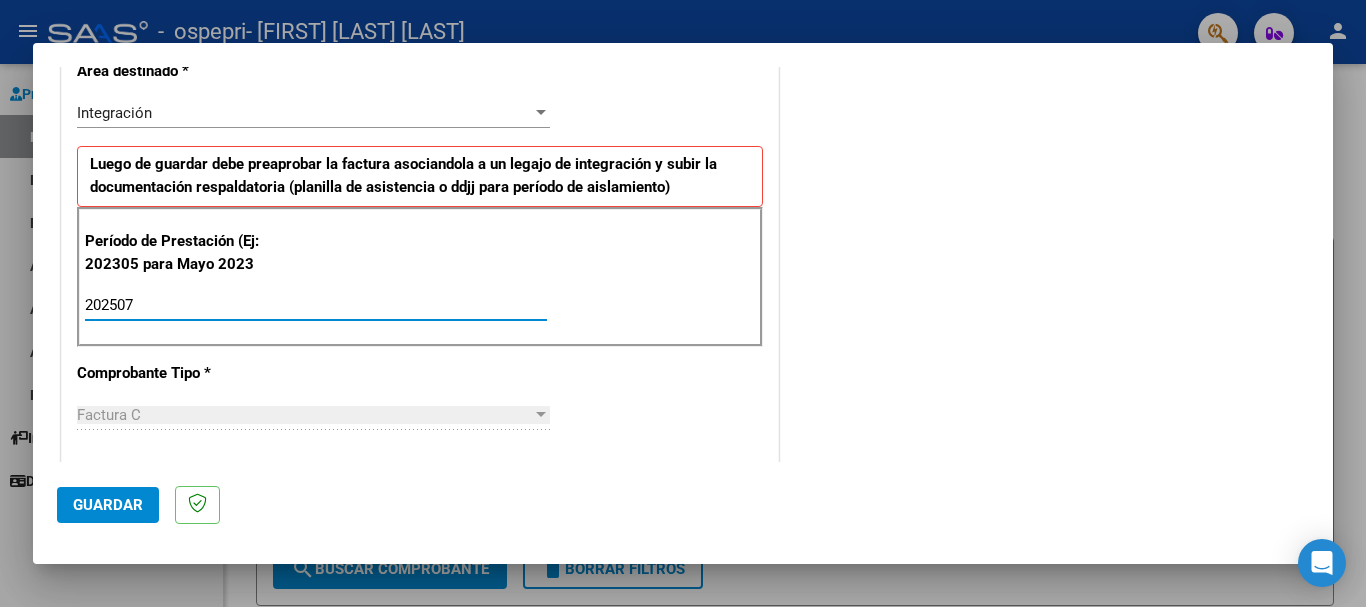 type on "202507" 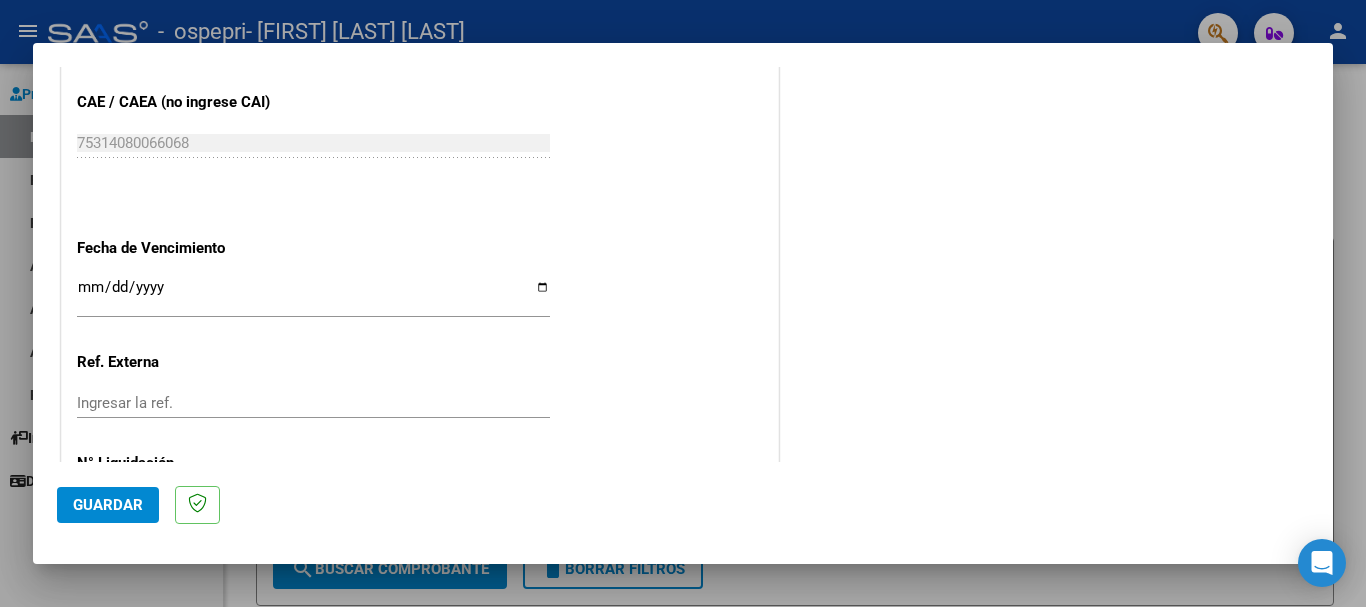 scroll, scrollTop: 1270, scrollLeft: 0, axis: vertical 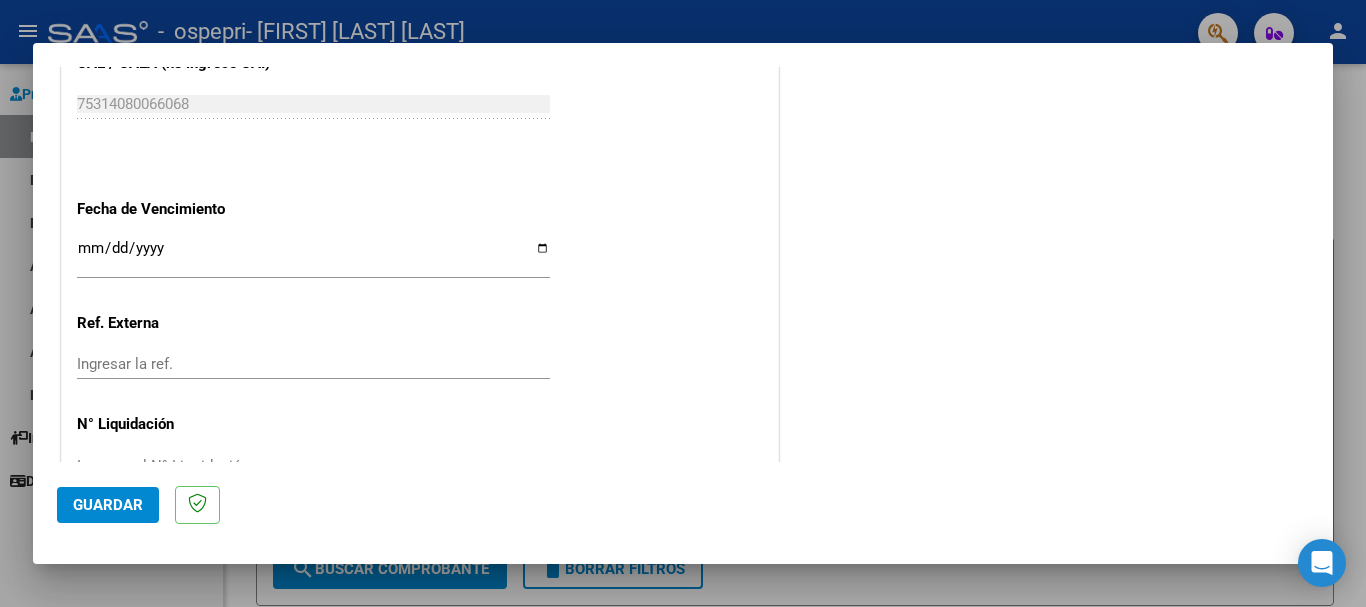 click on "Ingresar la fecha" at bounding box center [313, 256] 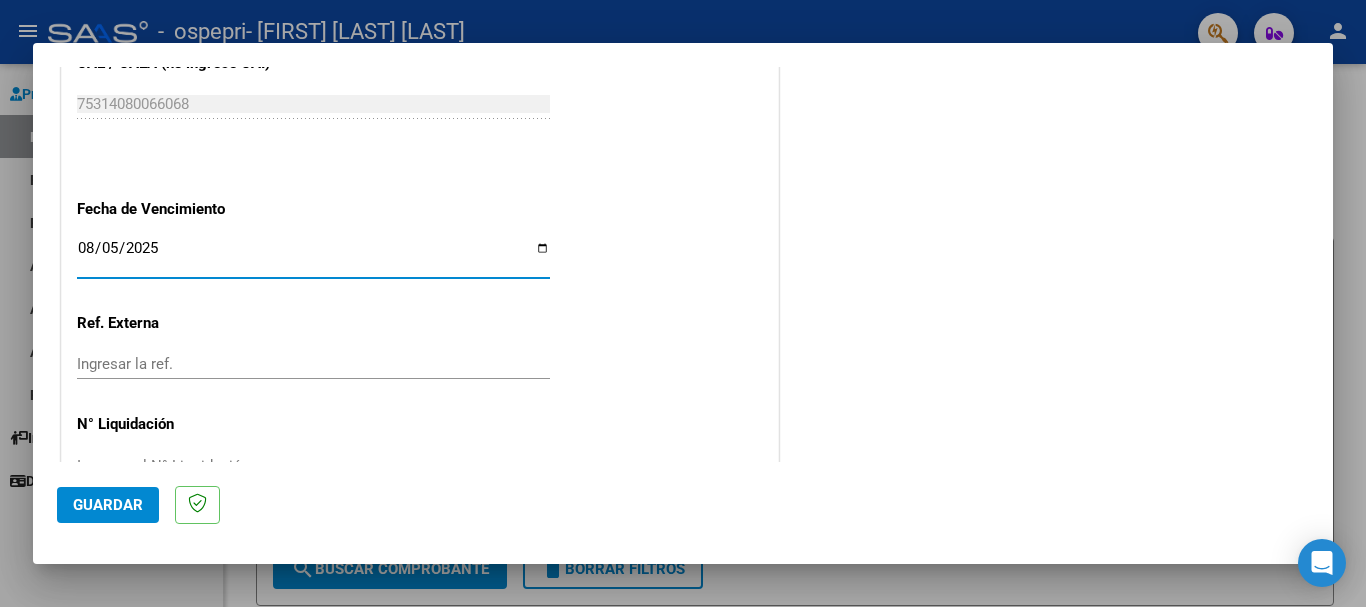 type on "2025-08-05" 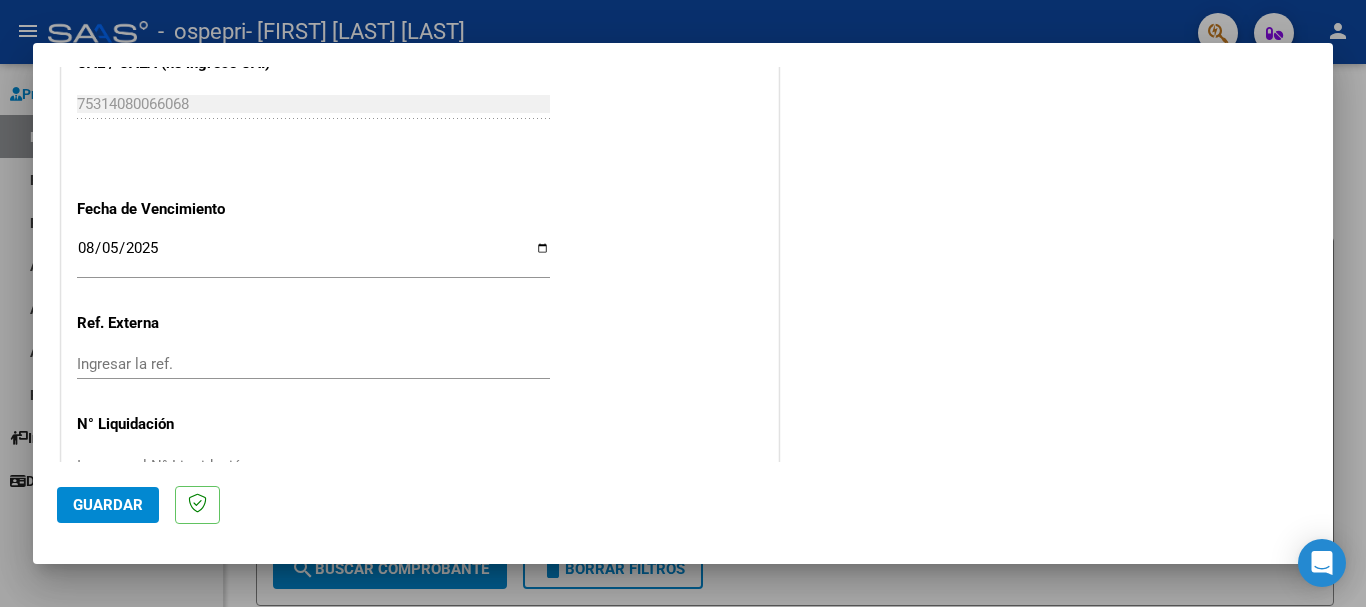 click on "CUIT  *   [CUIT] Ingresar CUIT  ANALISIS PRESTADOR  Area destinado * Integración Seleccionar Area Luego de guardar debe preaprobar la factura asociandola a un legajo de integración y subir la documentación respaldatoria (planilla de asistencia o ddjj para período de aislamiento)  Período de Prestación (Ej: 202305 para Mayo 2023    202507 Ingrese el Período de Prestación como indica el ejemplo   Comprobante Tipo * Factura C Seleccionar Tipo Punto de Venta  *   3 Ingresar el Nro.  Número  *   44 Ingresar el Nro.  Monto  *   $ 118.757,84 Ingresar el monto  Fecha del Cpbt.  *   2025-08-05 Ingresar la fecha  CAE / CAEA (no ingrese CAI)    75314080066068 Ingresar el CAE o CAEA (no ingrese CAI)  Fecha de Vencimiento    2025-08-05 Ingresar la fecha  Ref. Externa    Ingresar la ref.  N° Liquidación    Ingresar el N° Liquidación" at bounding box center (420, -220) 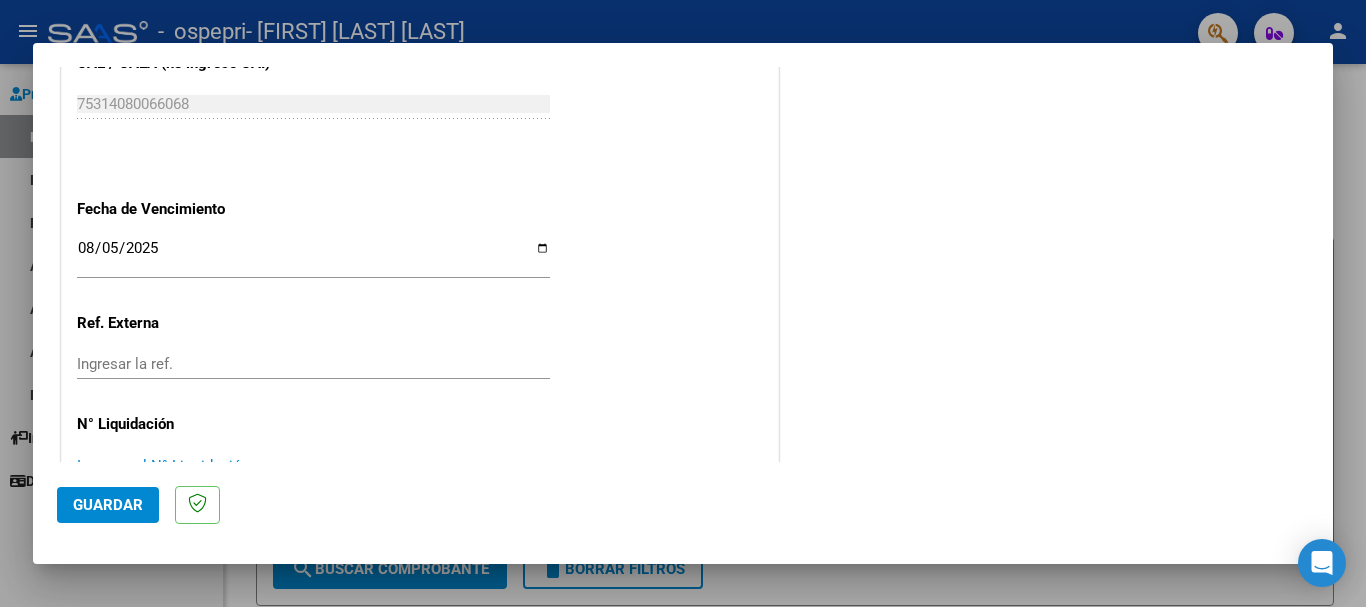 click on "Ingresar el N° Liquidación" at bounding box center (313, 466) 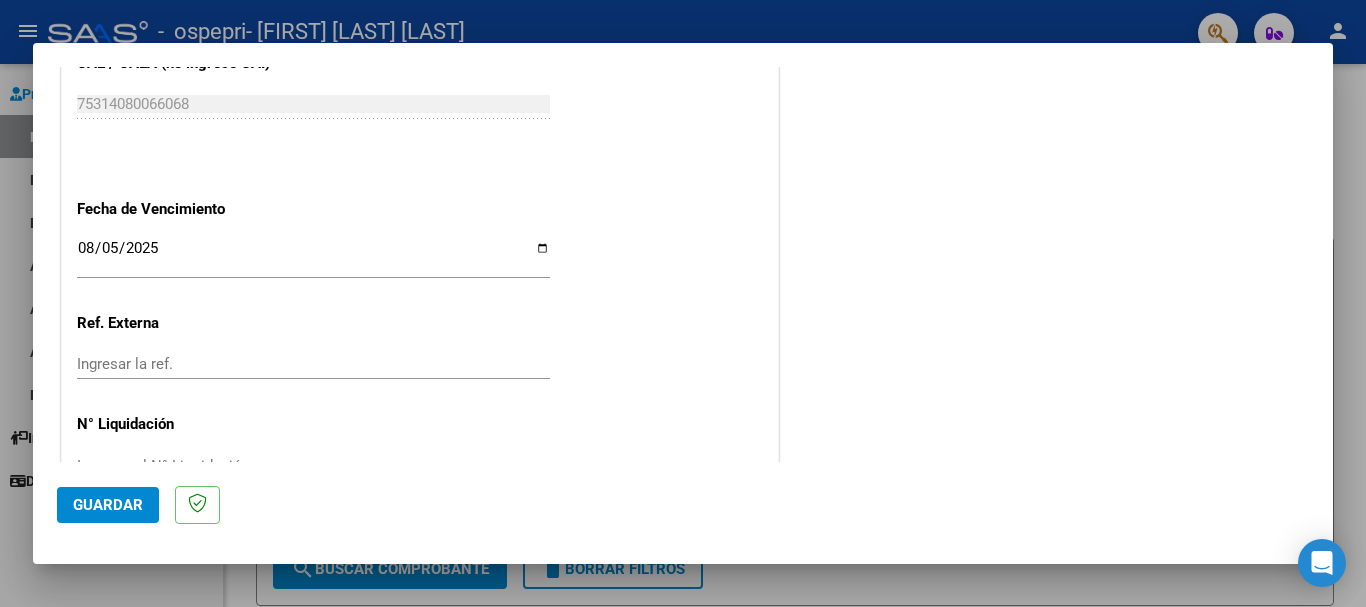 scroll, scrollTop: 1327, scrollLeft: 0, axis: vertical 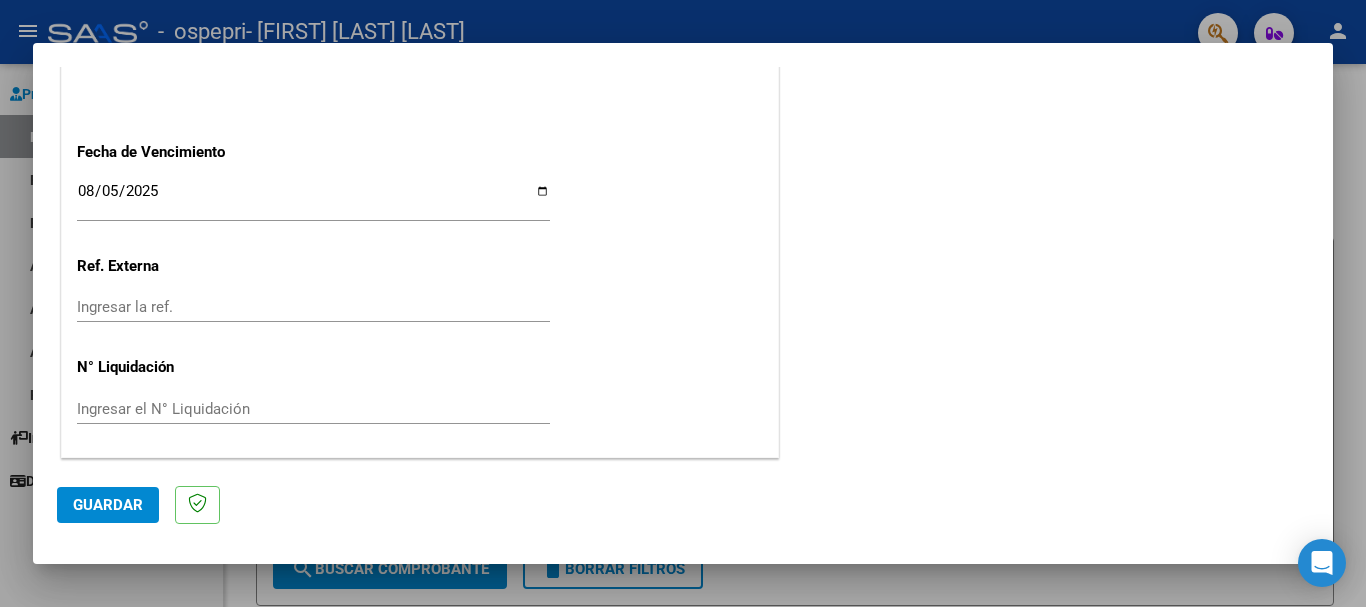 click on "Ingresar el N° Liquidación" at bounding box center (313, 409) 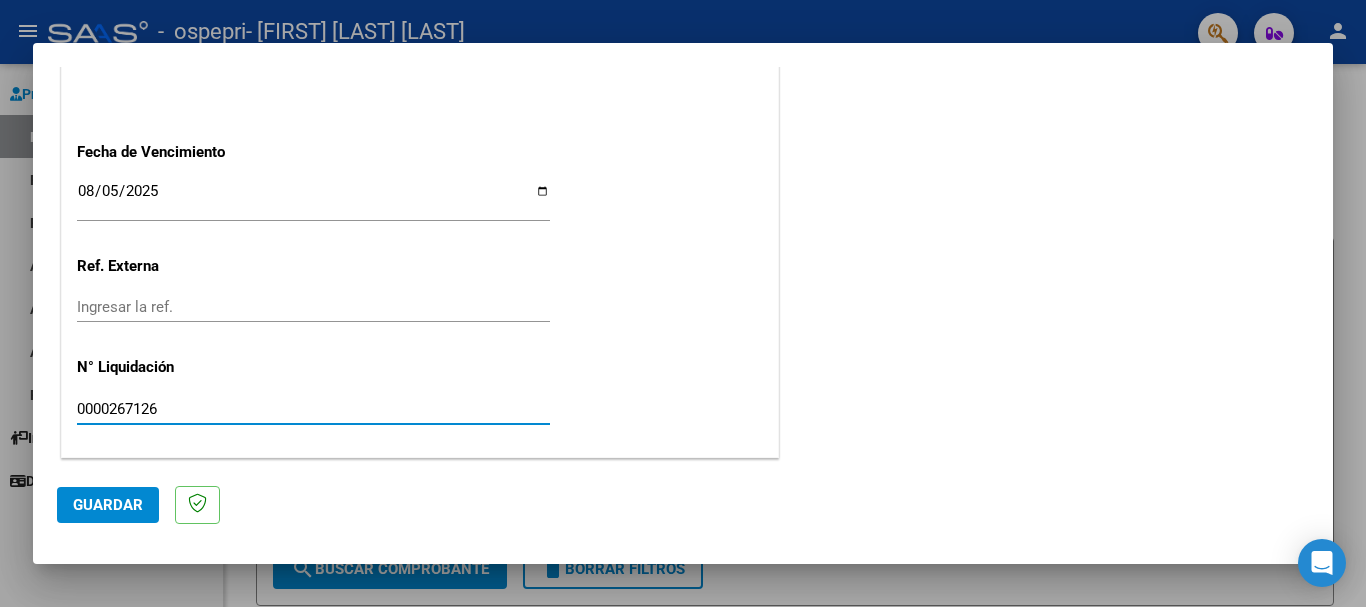 type on "0000267126" 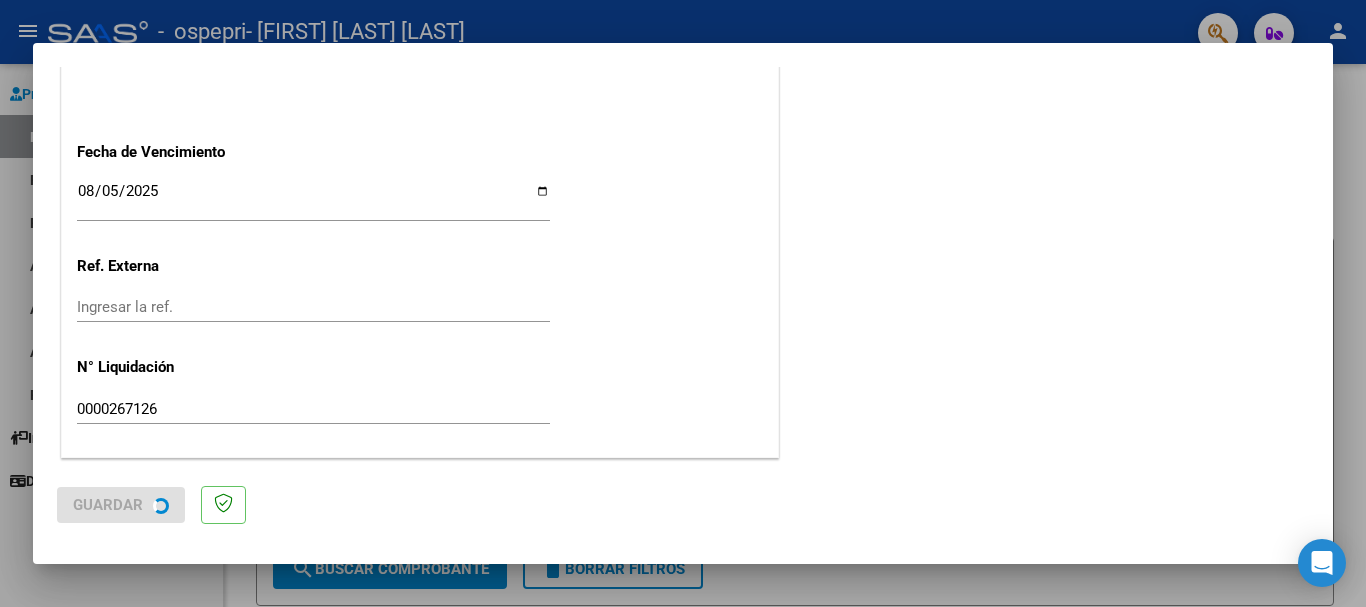scroll, scrollTop: 0, scrollLeft: 0, axis: both 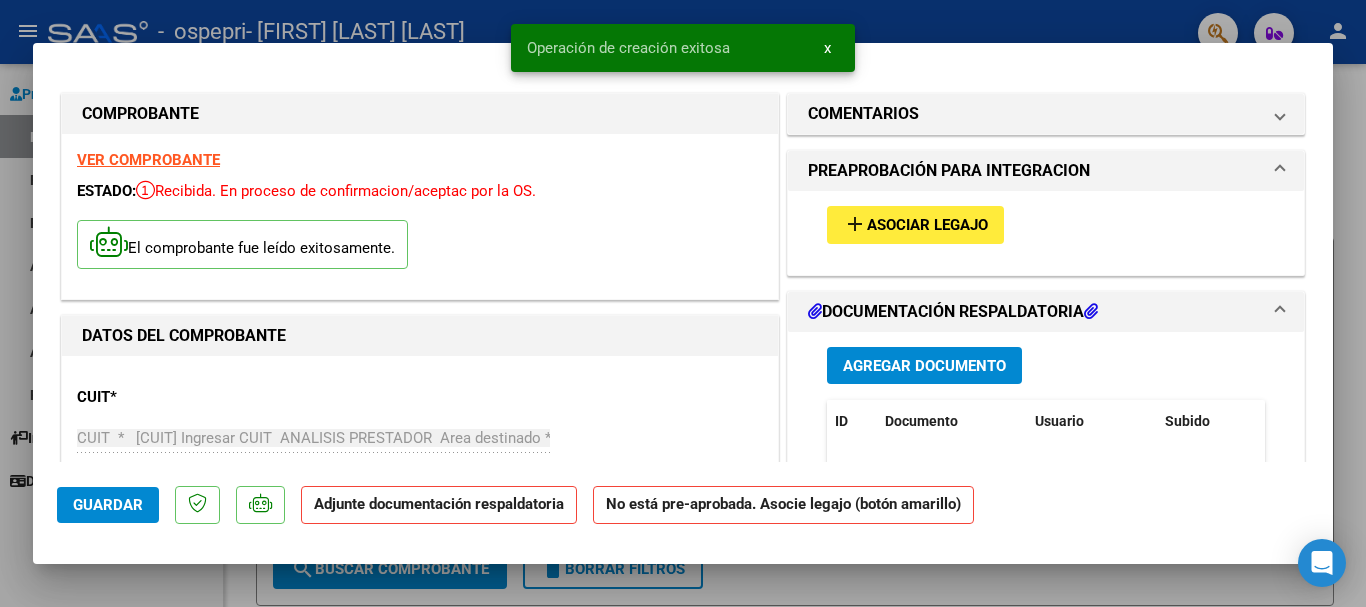 click on "Asociar Legajo" at bounding box center (927, 226) 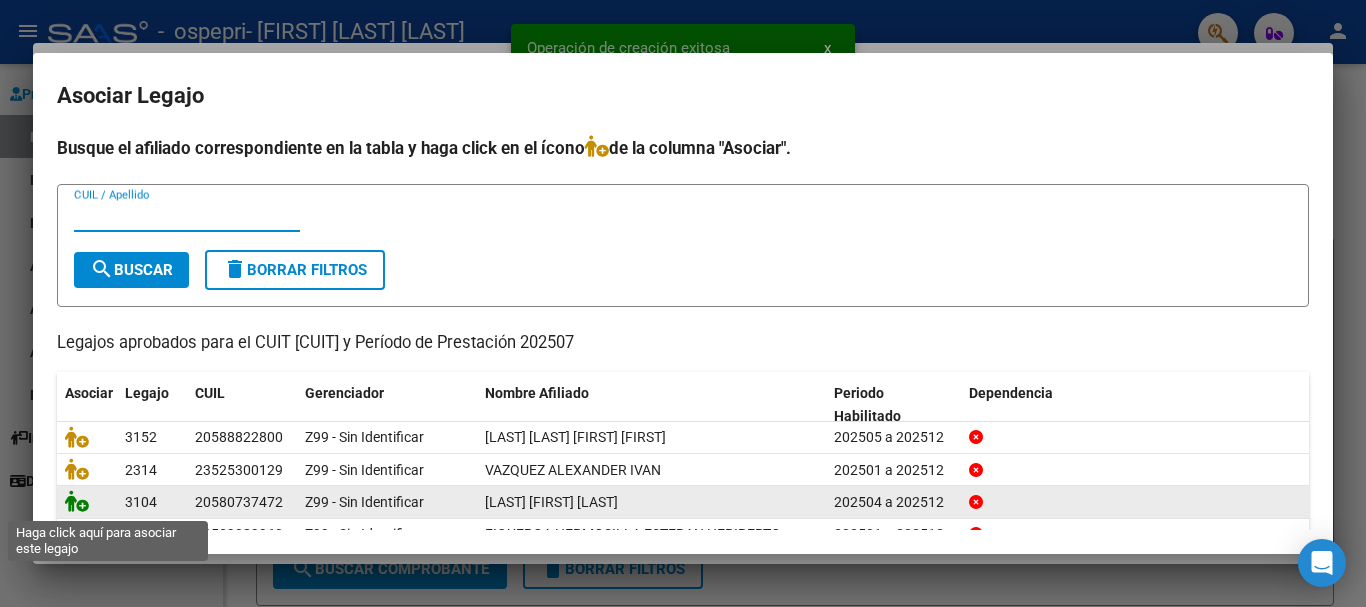 click 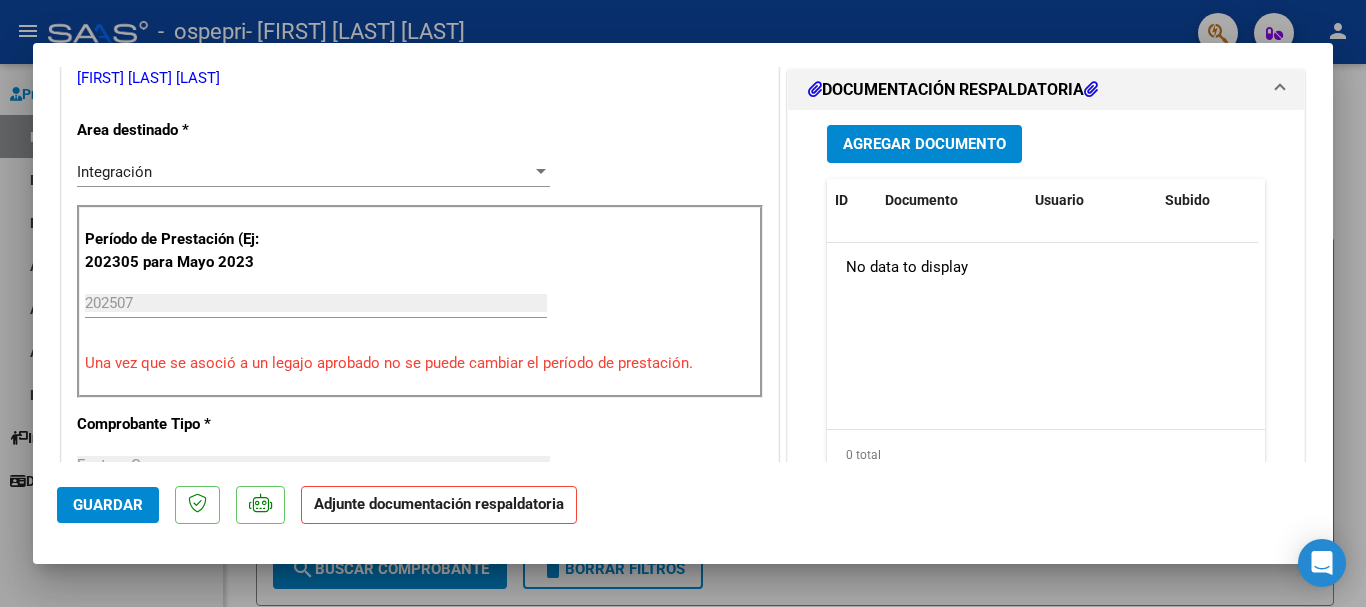 scroll, scrollTop: 463, scrollLeft: 0, axis: vertical 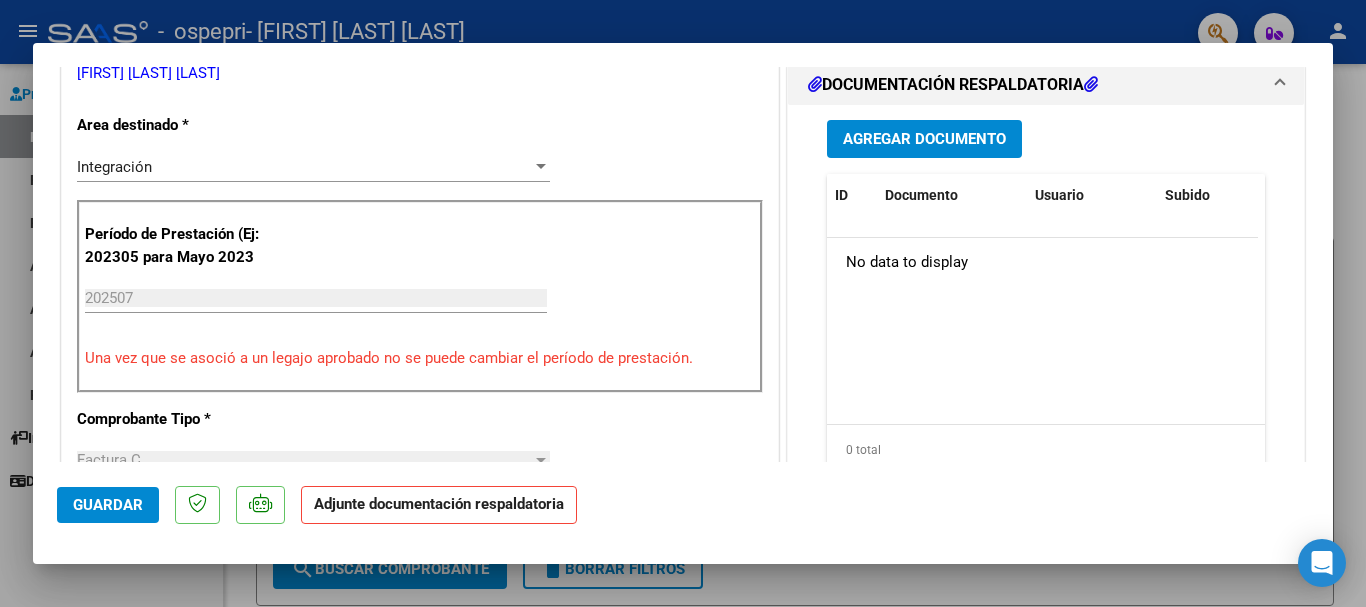 click on "Agregar Documento" at bounding box center (924, 140) 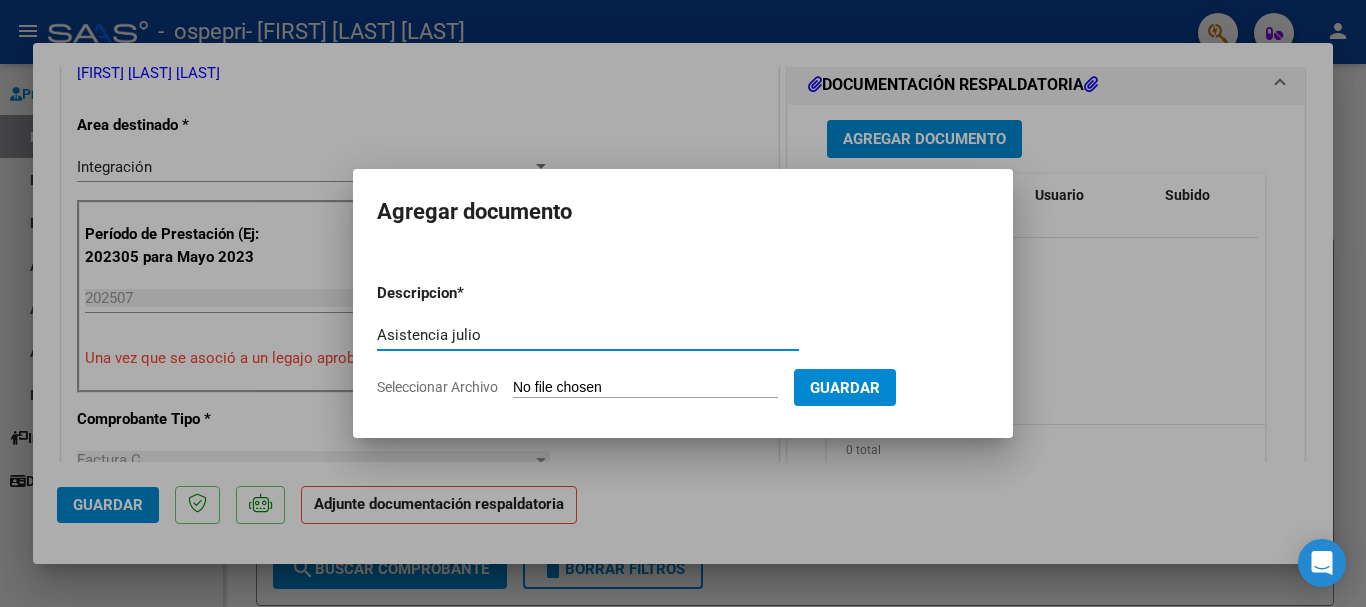 type on "Asistencia julio" 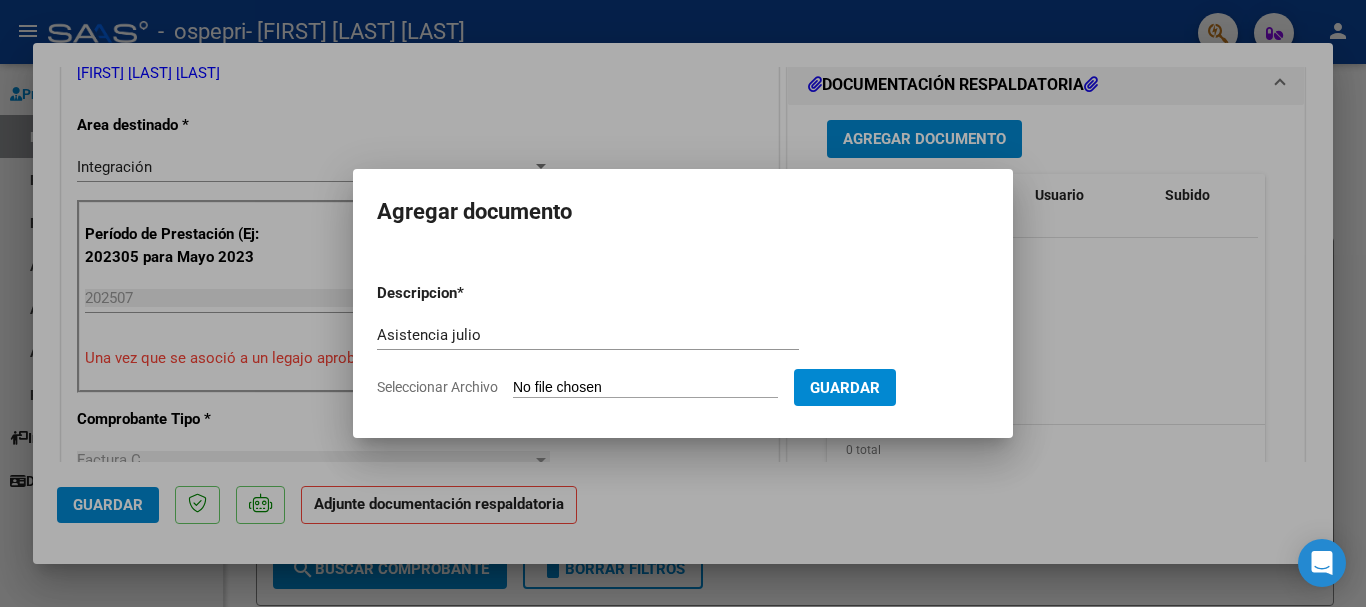 click on "Seleccionar Archivo" at bounding box center (645, 388) 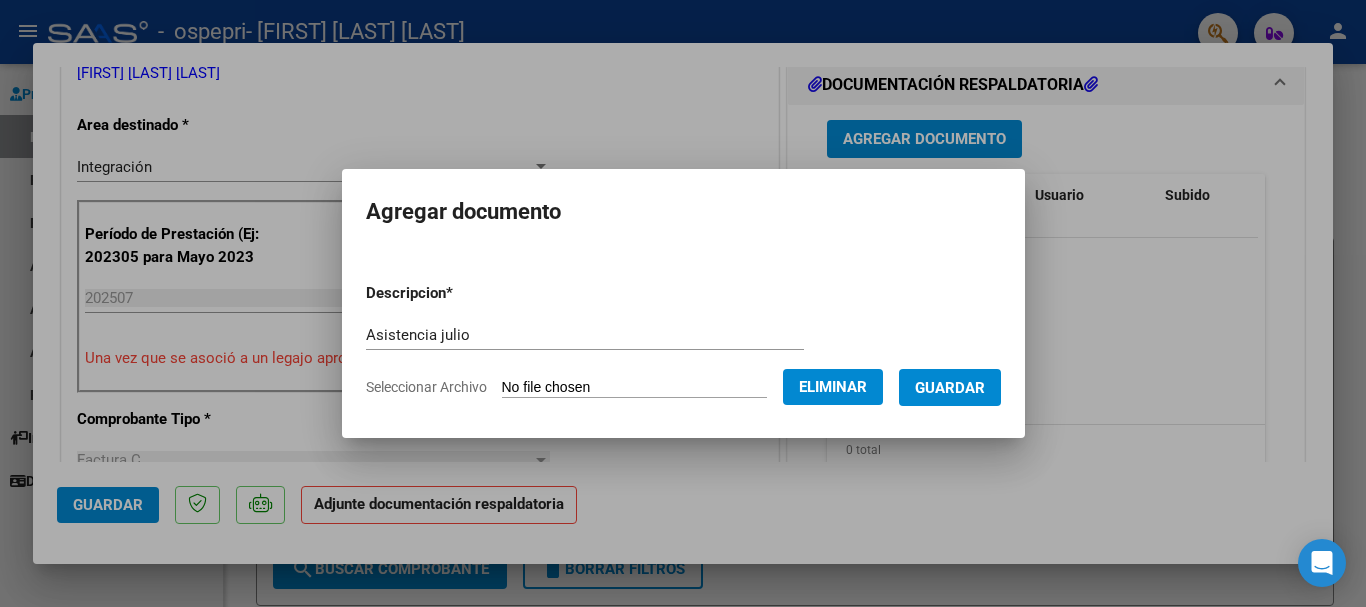 click on "Guardar" at bounding box center (950, 388) 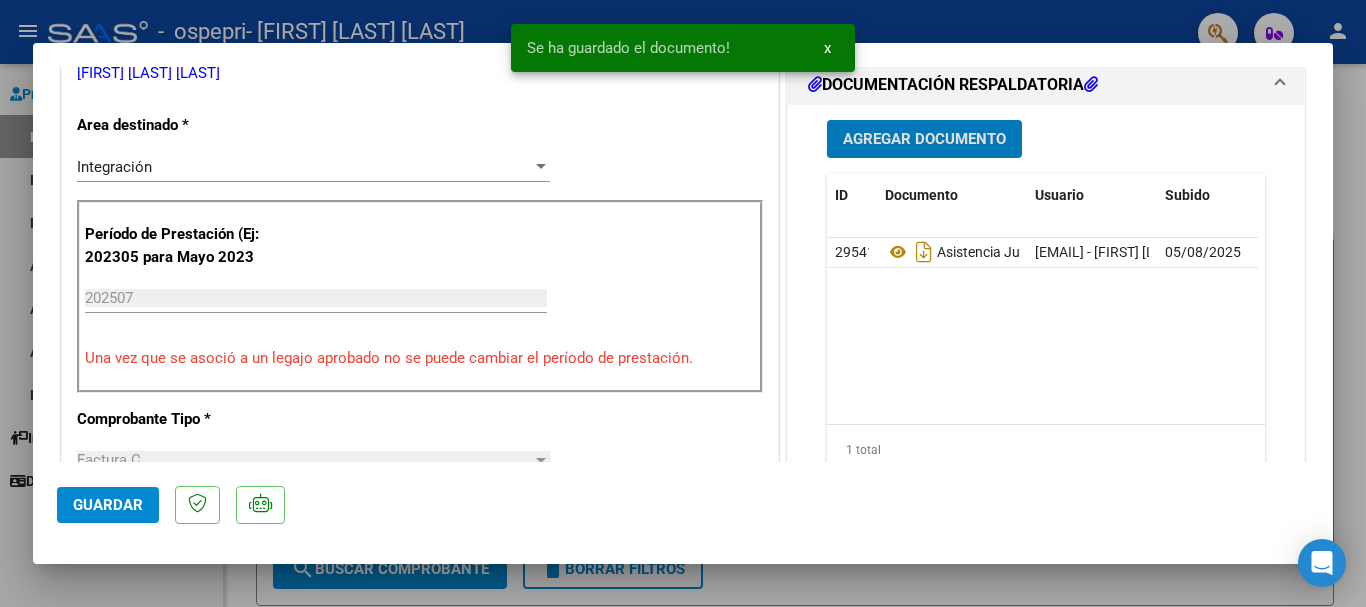 click on "Guardar" 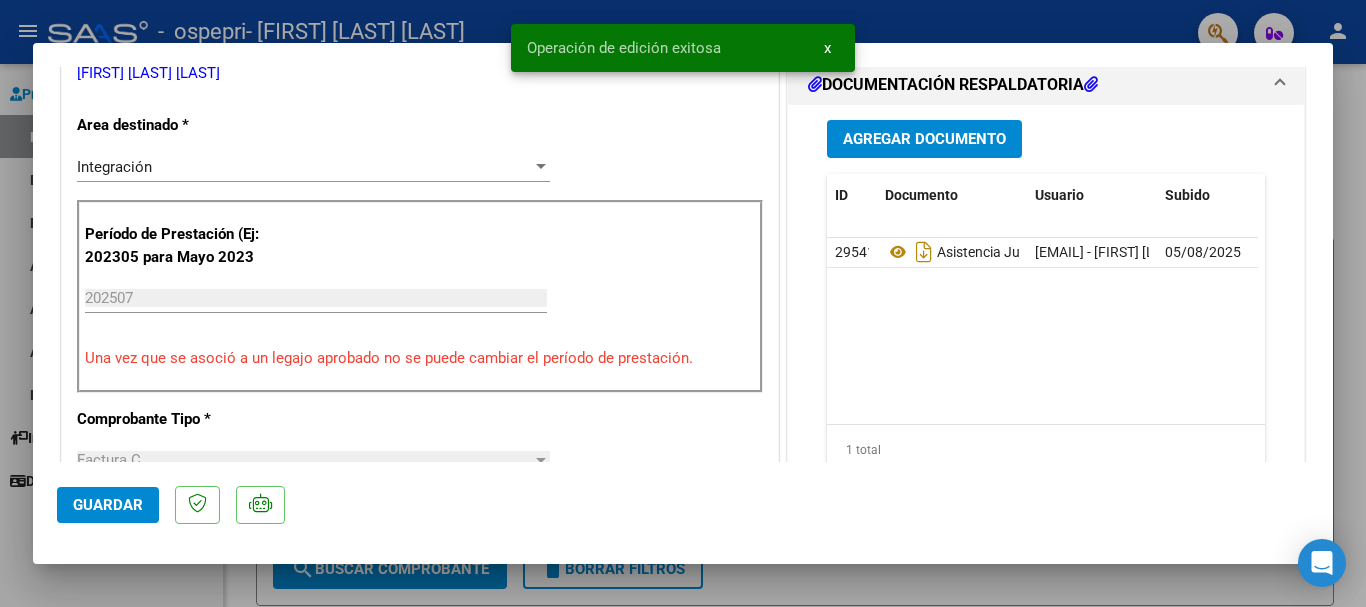 click at bounding box center [683, 303] 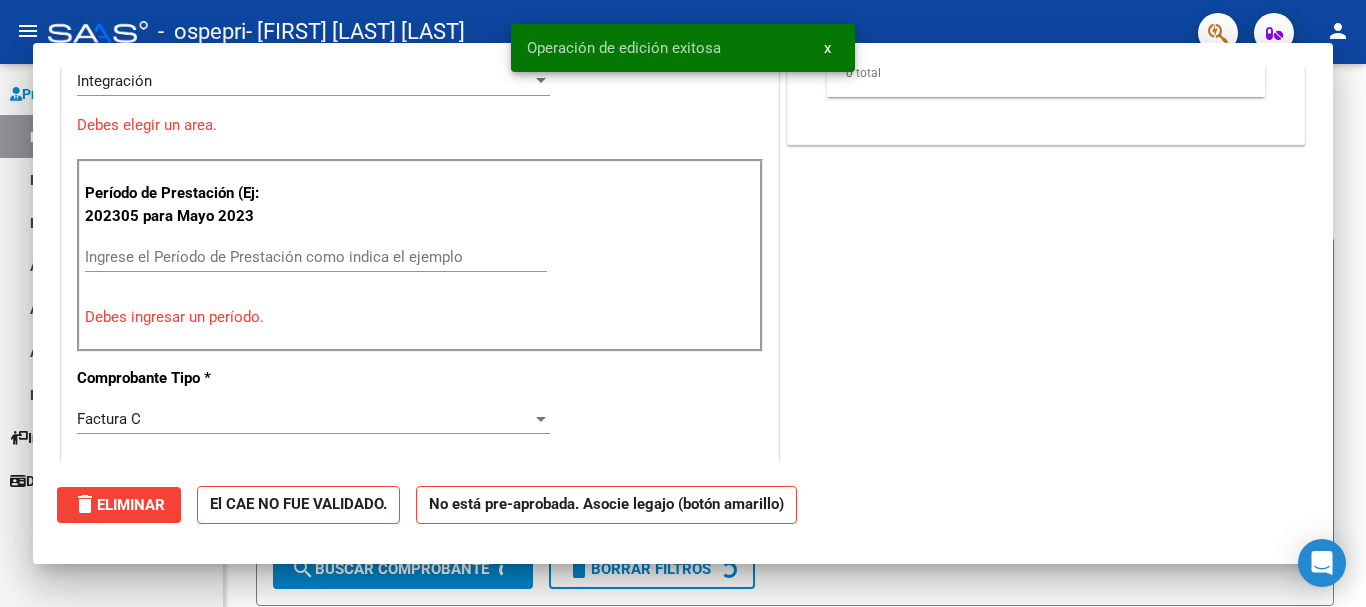 scroll, scrollTop: 377, scrollLeft: 0, axis: vertical 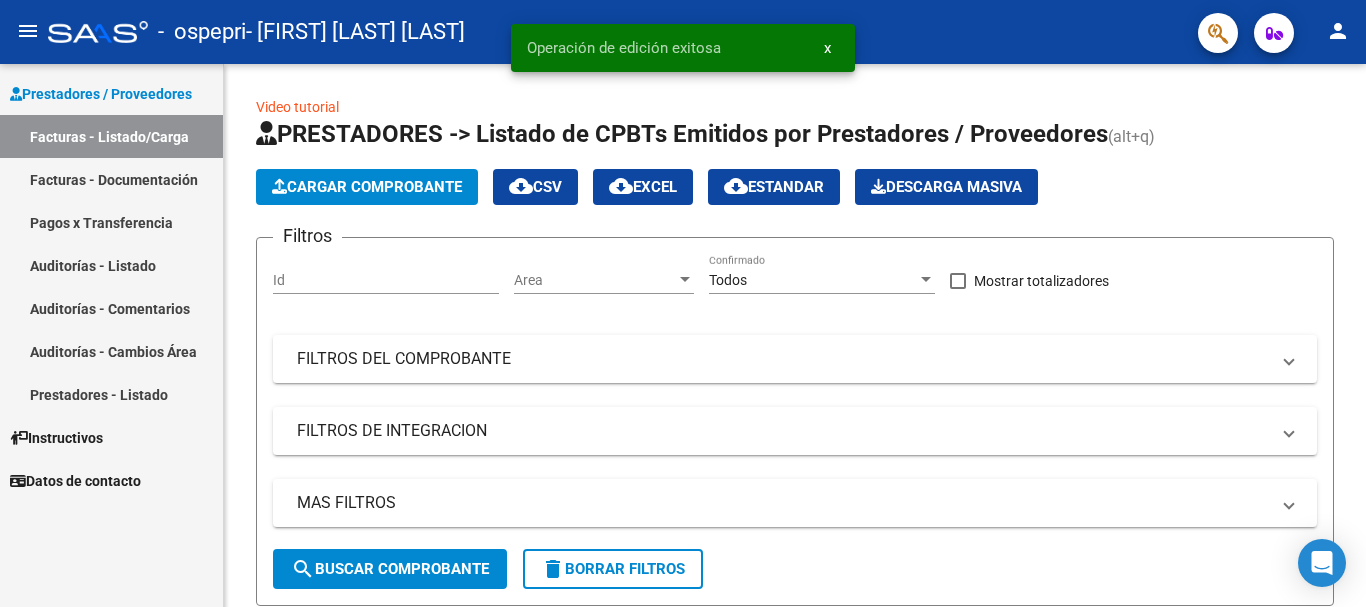 click on "Facturas - Listado/Carga" at bounding box center [111, 136] 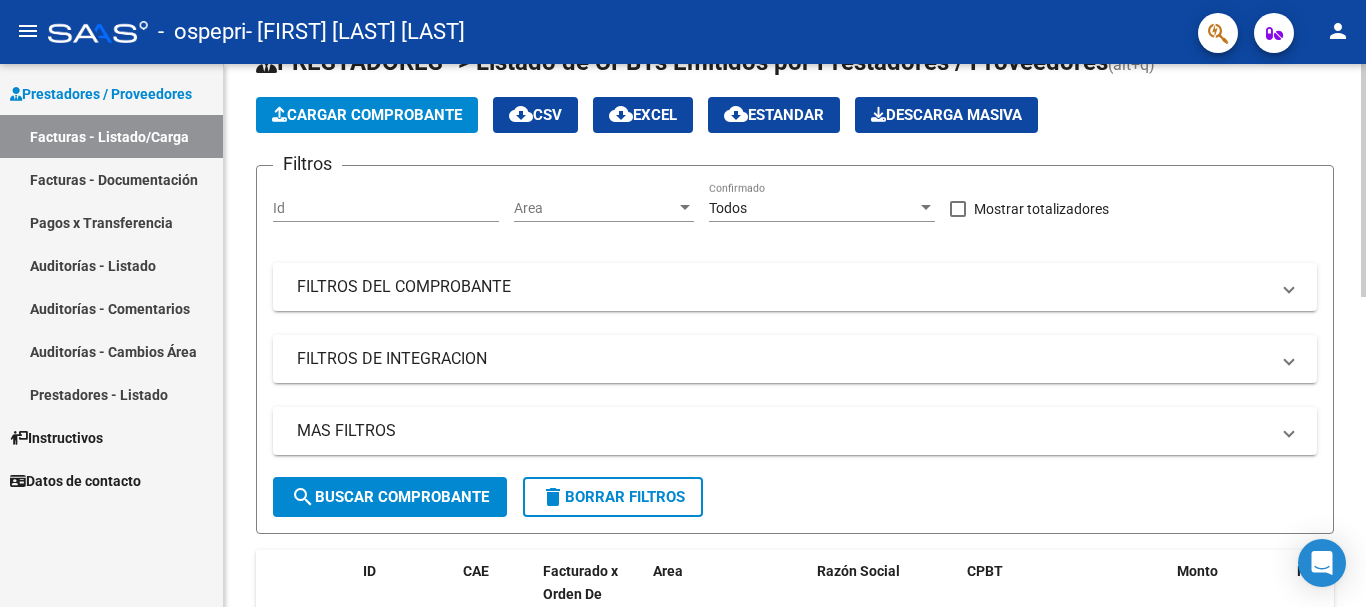 scroll, scrollTop: 0, scrollLeft: 0, axis: both 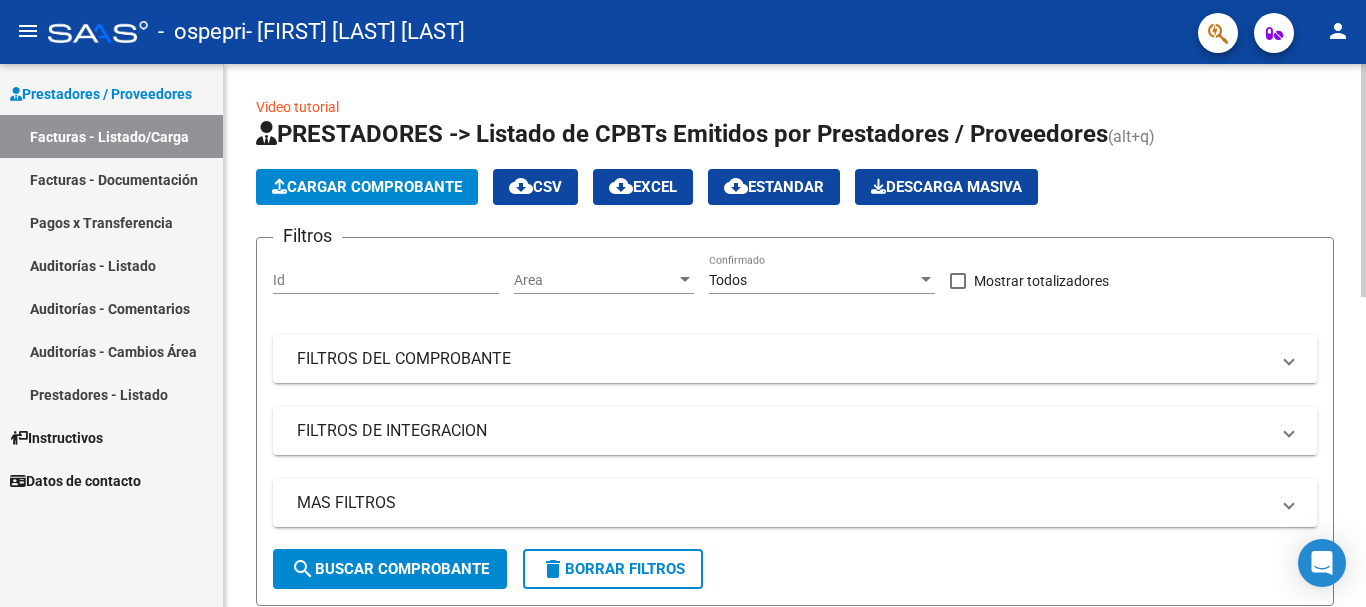 click 